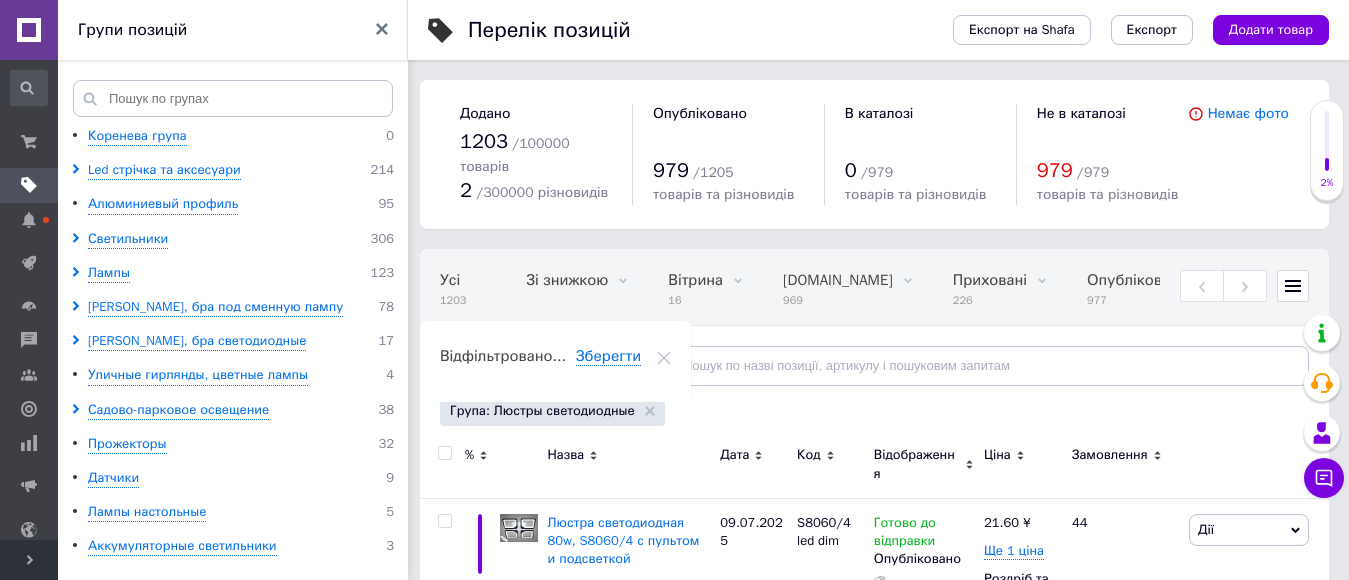 scroll, scrollTop: 100, scrollLeft: 0, axis: vertical 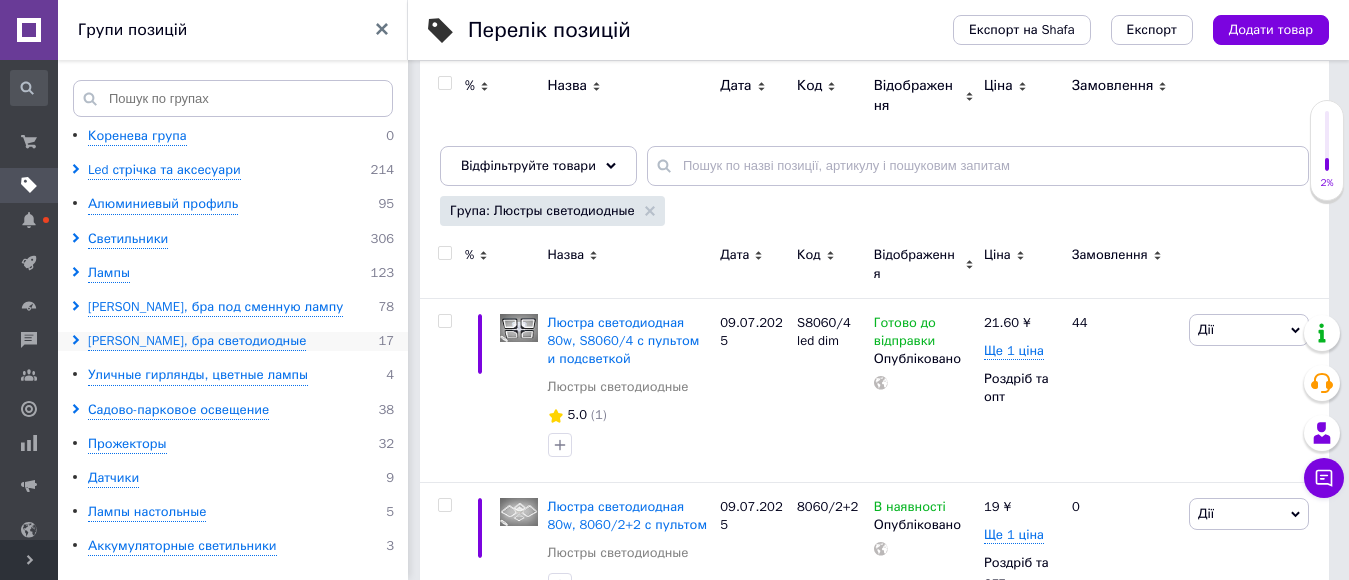 click 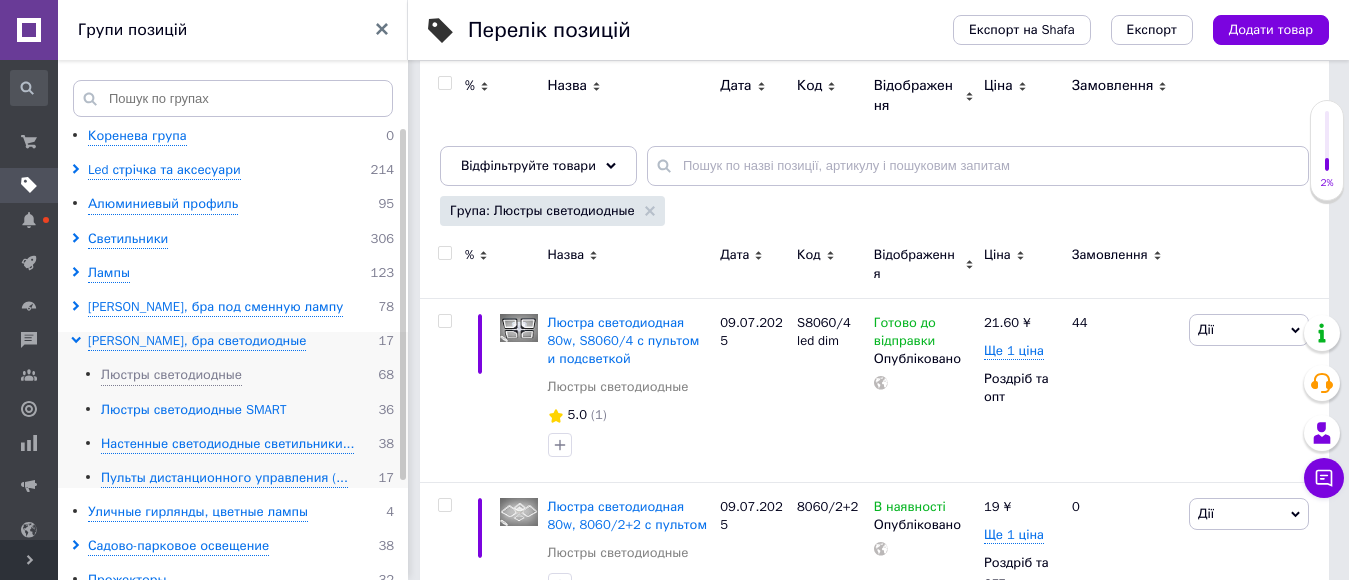 click on "Люстры светодиодные SMART" at bounding box center [193, 410] 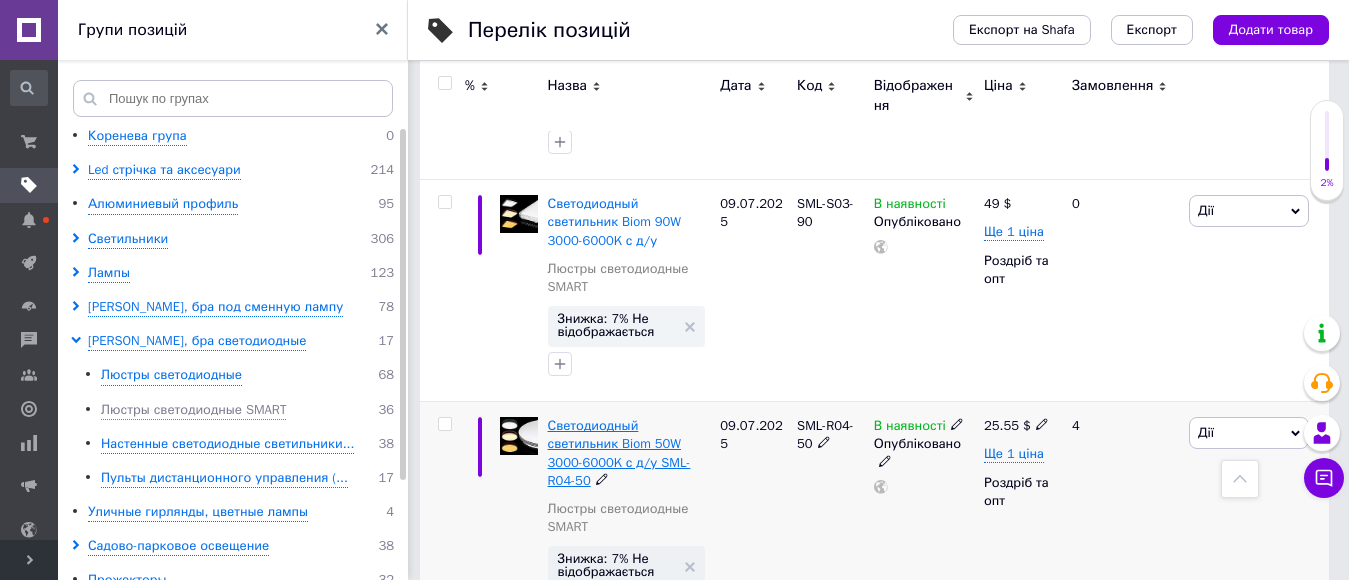 scroll, scrollTop: 1600, scrollLeft: 0, axis: vertical 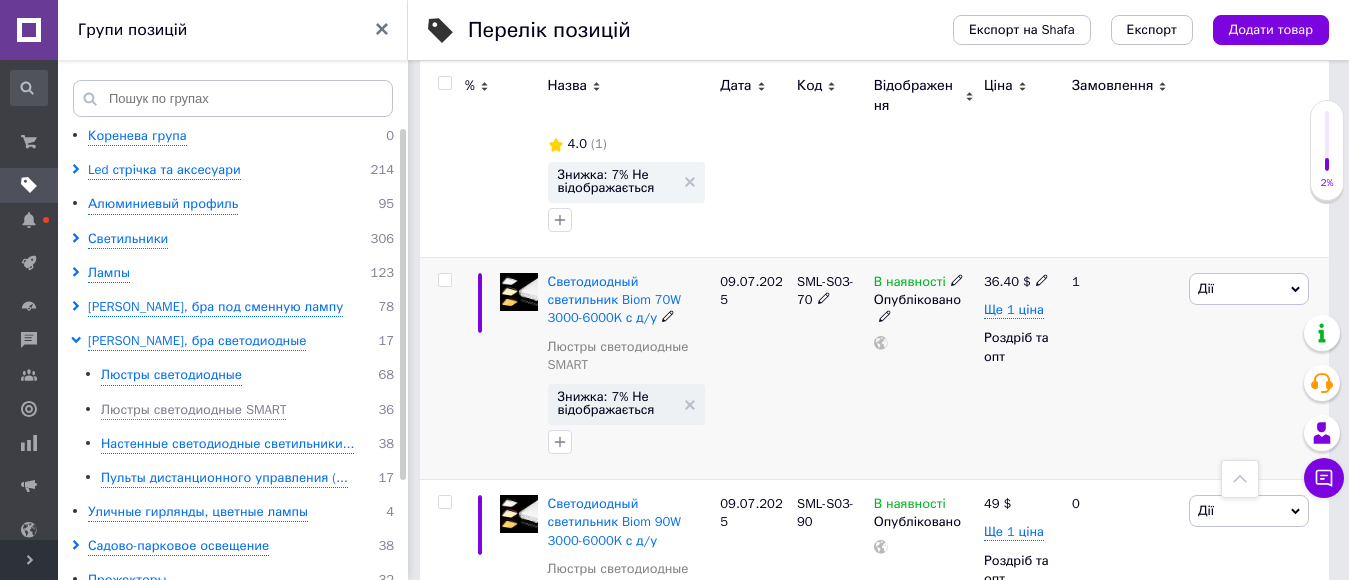 click at bounding box center [444, 280] 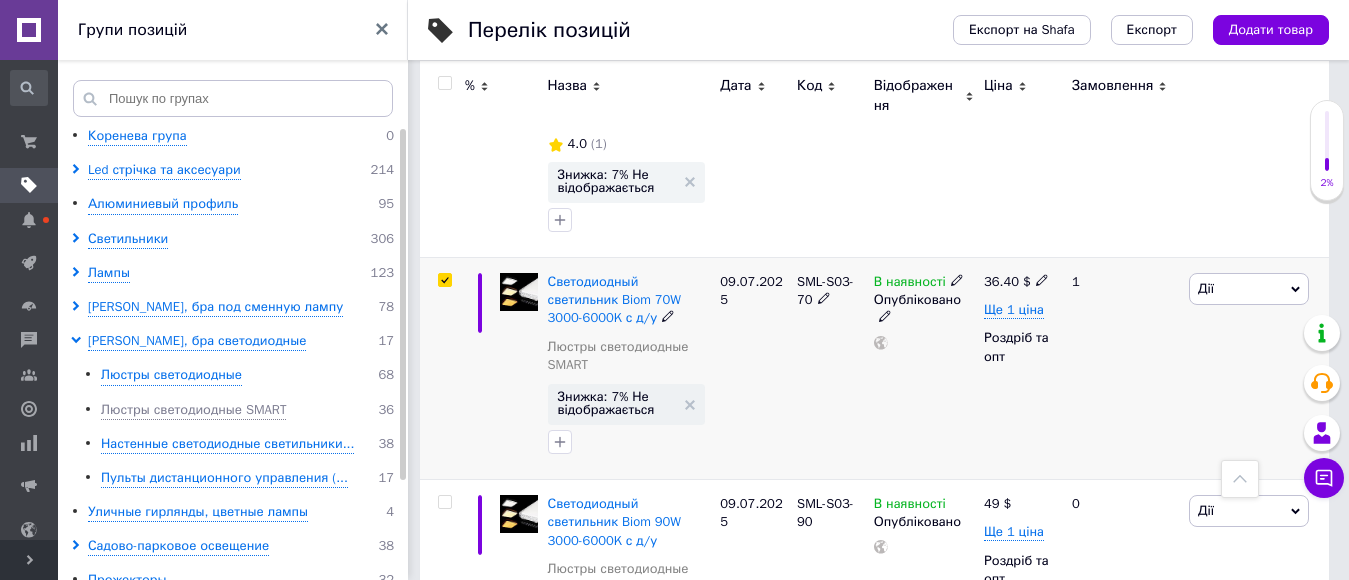 checkbox on "true" 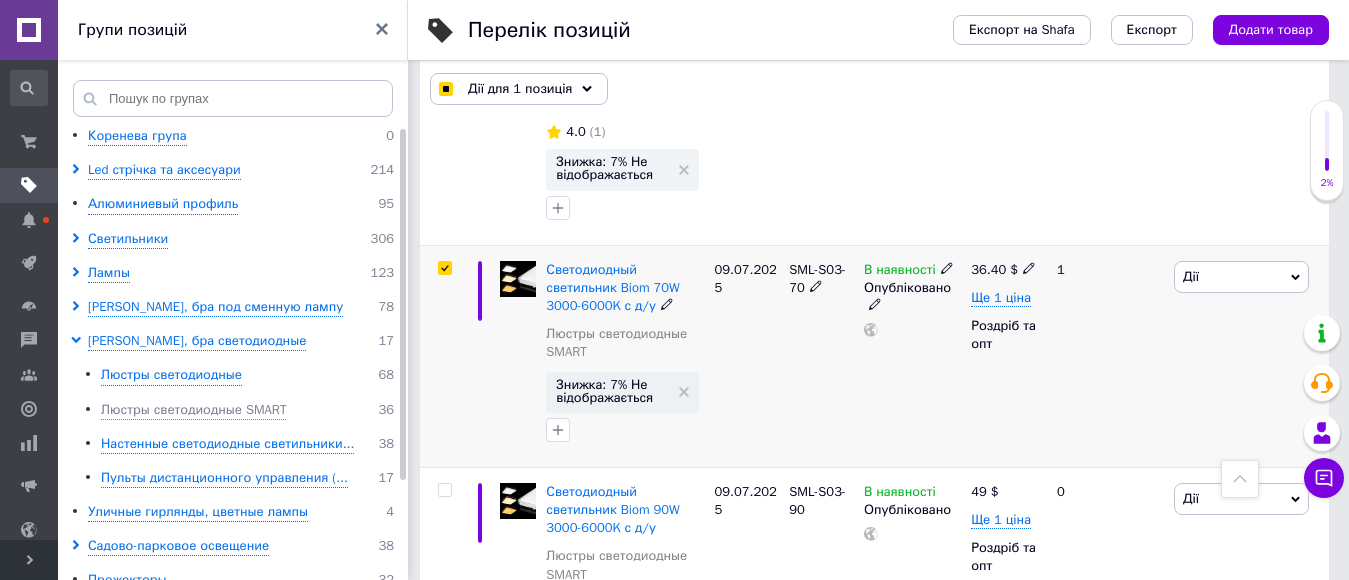 scroll, scrollTop: 1588, scrollLeft: 0, axis: vertical 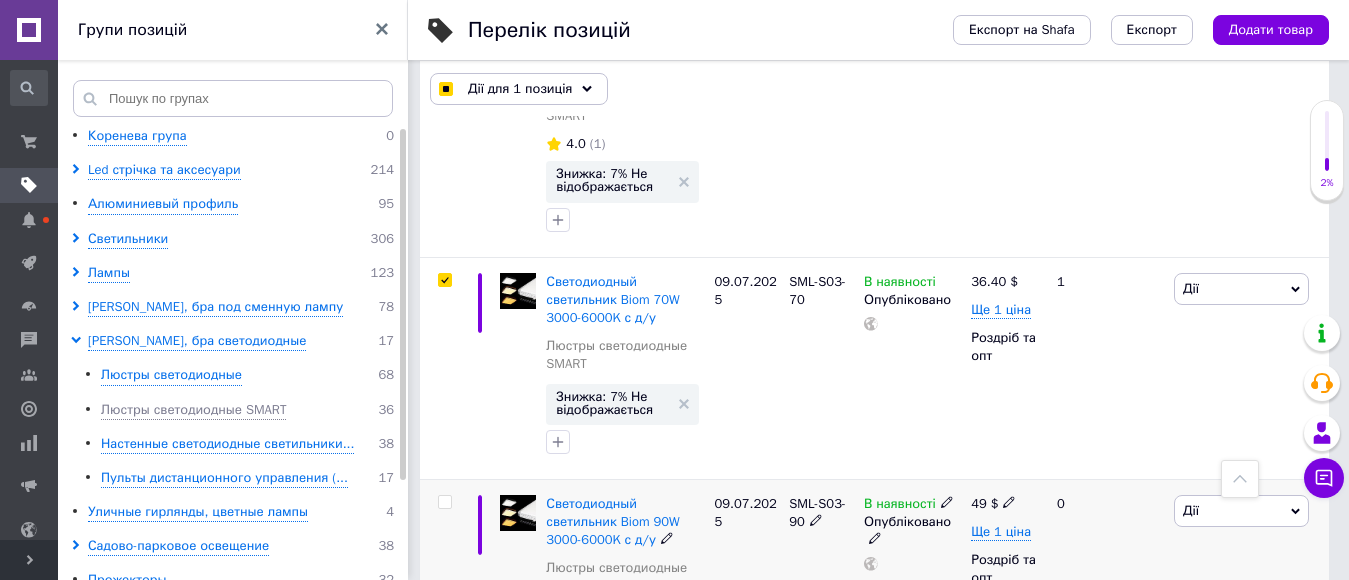 click at bounding box center (444, 502) 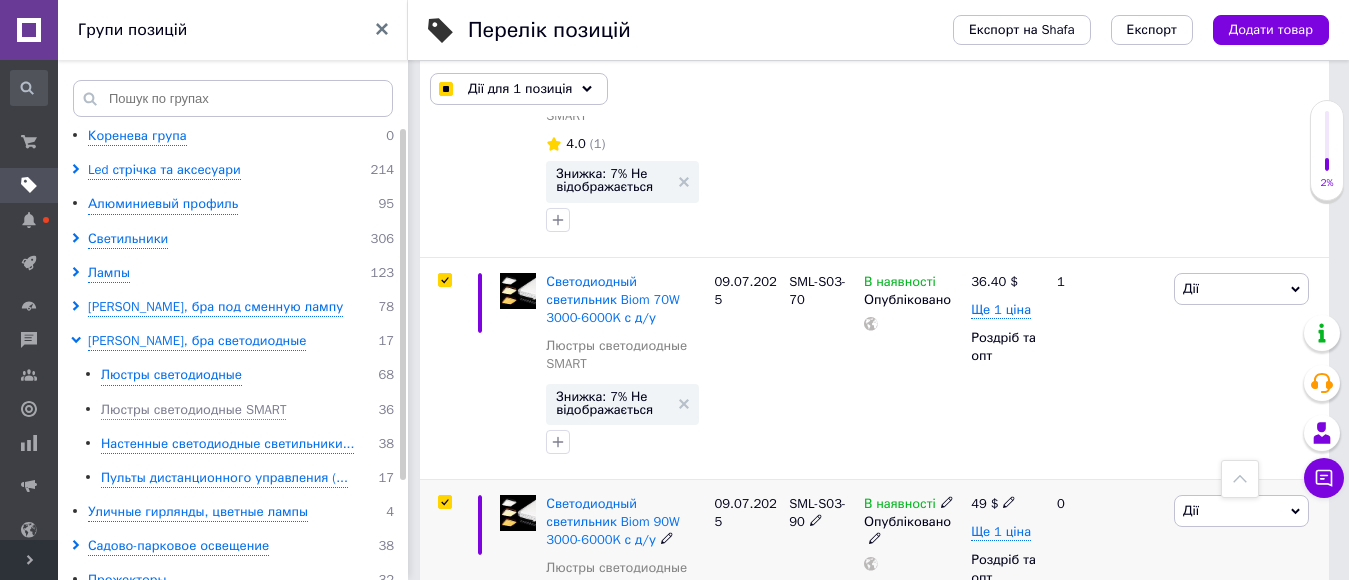 checkbox on "true" 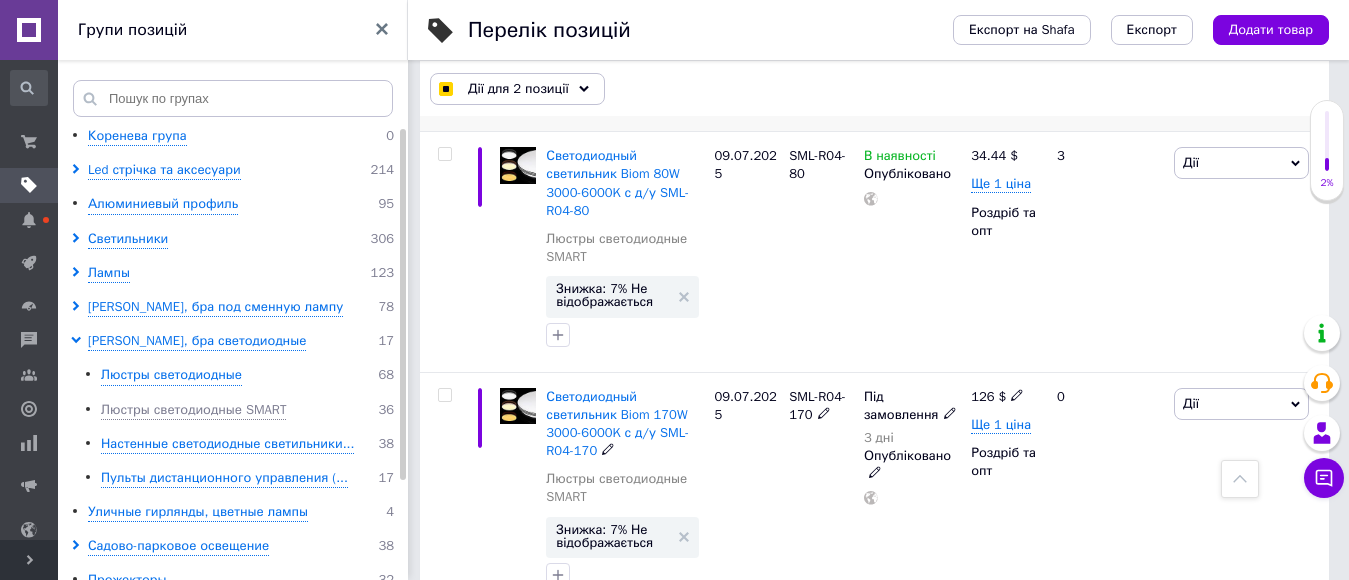 scroll, scrollTop: 2488, scrollLeft: 0, axis: vertical 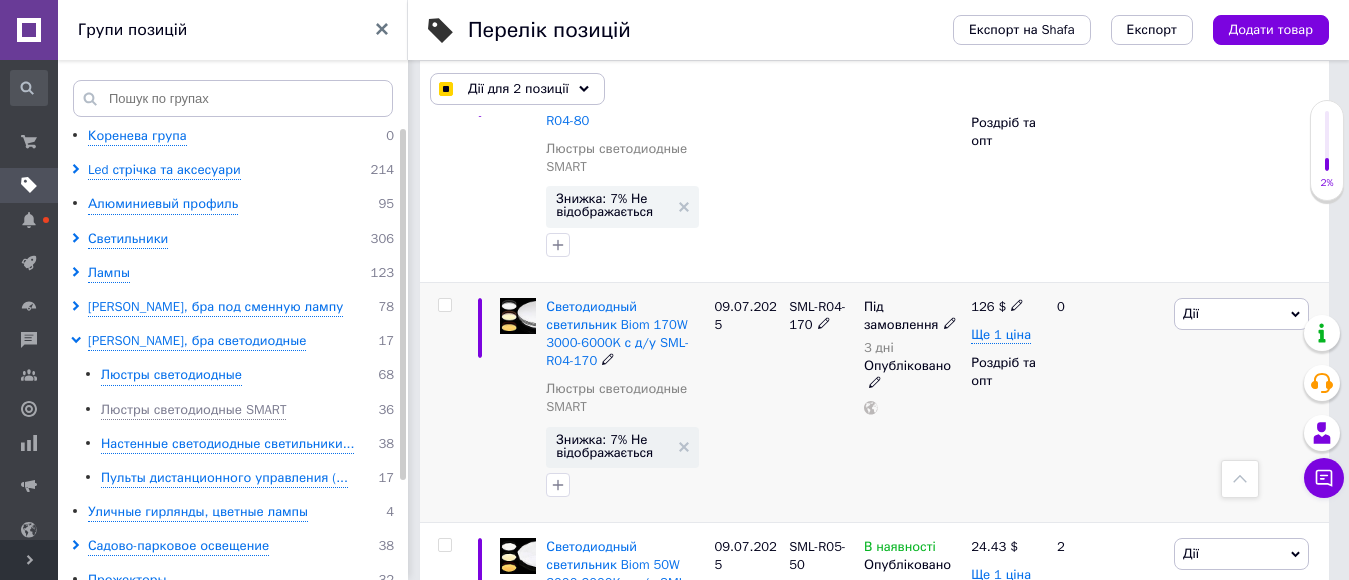 click at bounding box center (444, 305) 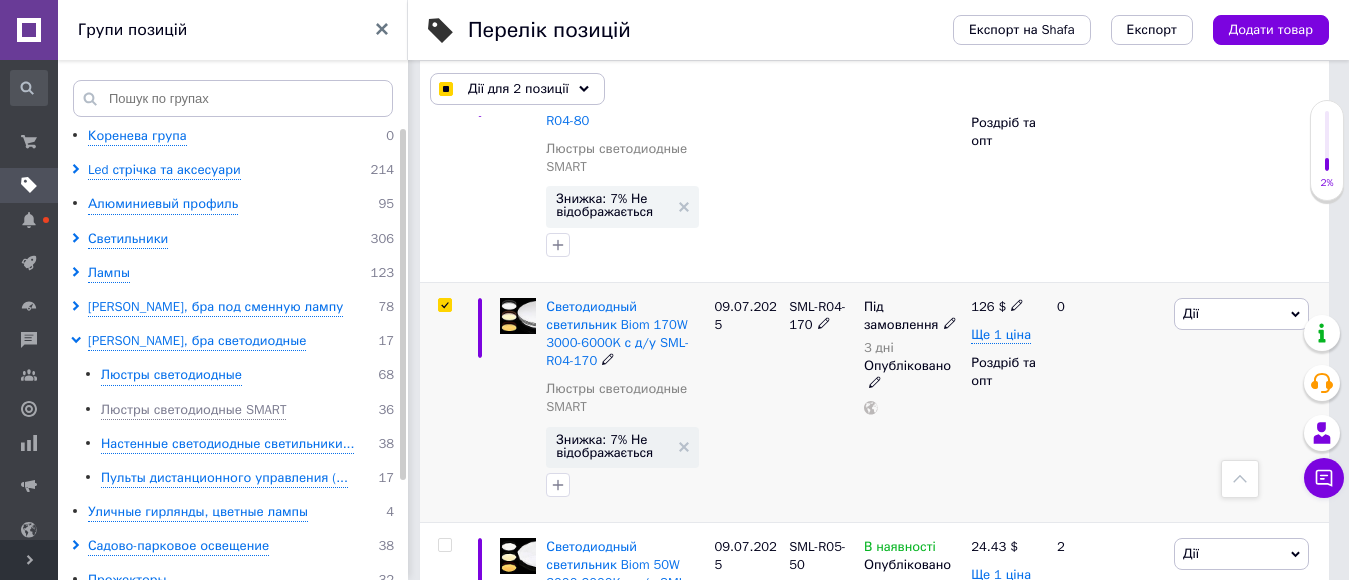 checkbox on "true" 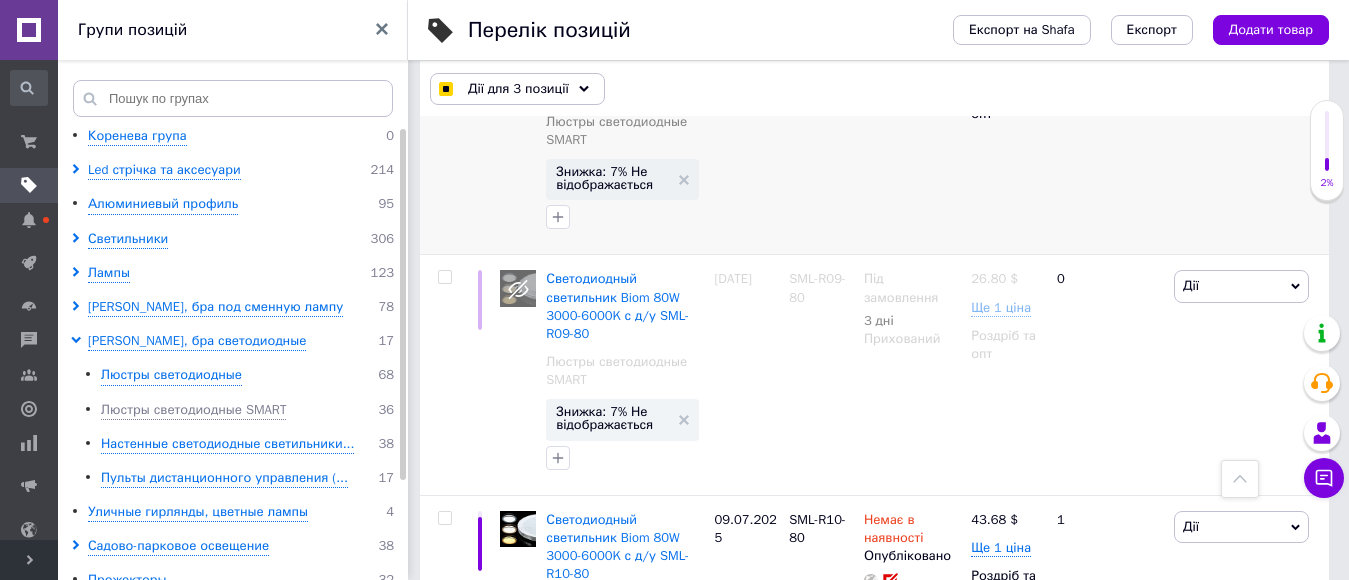 scroll, scrollTop: 4688, scrollLeft: 0, axis: vertical 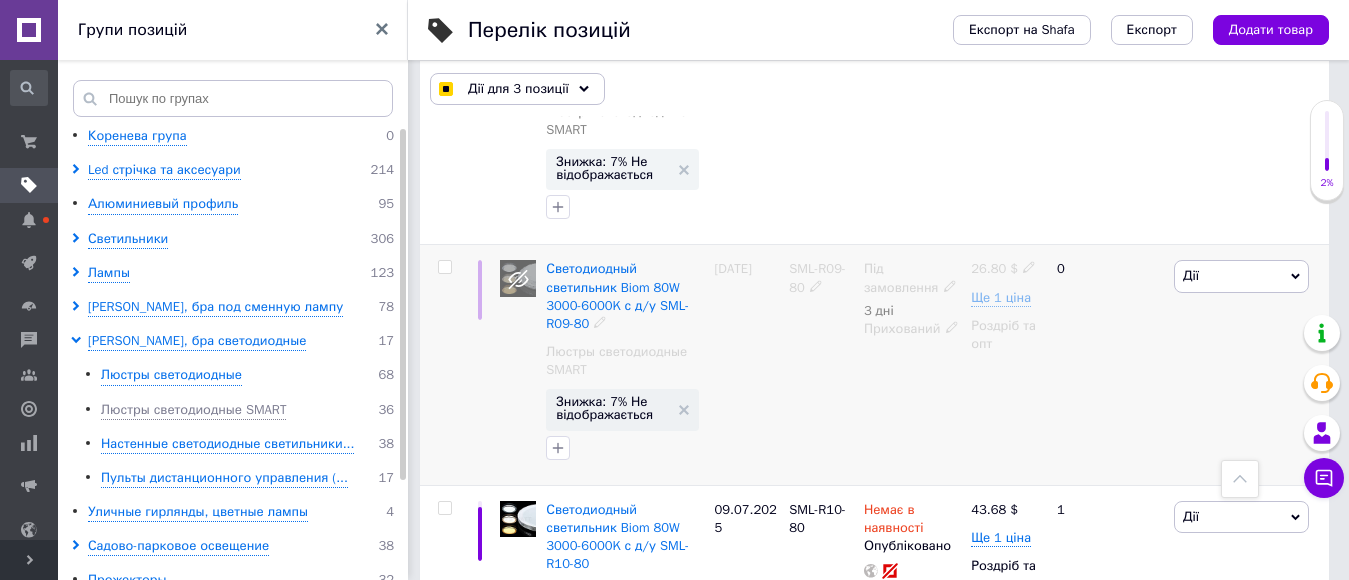 click at bounding box center (444, 267) 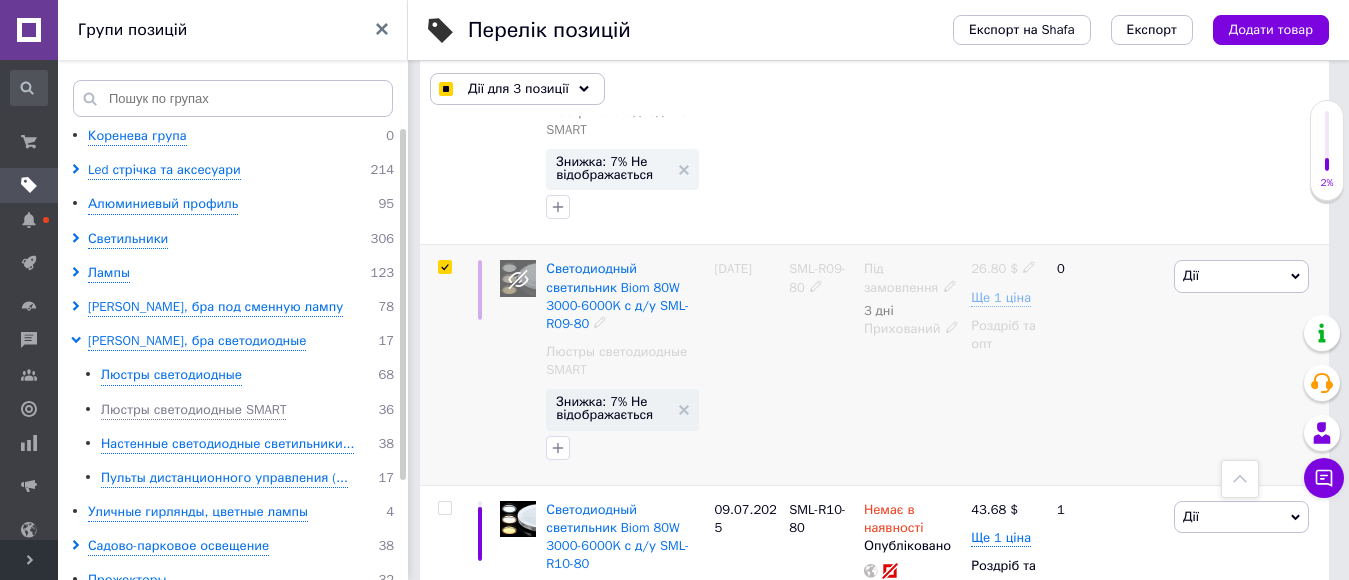 checkbox on "true" 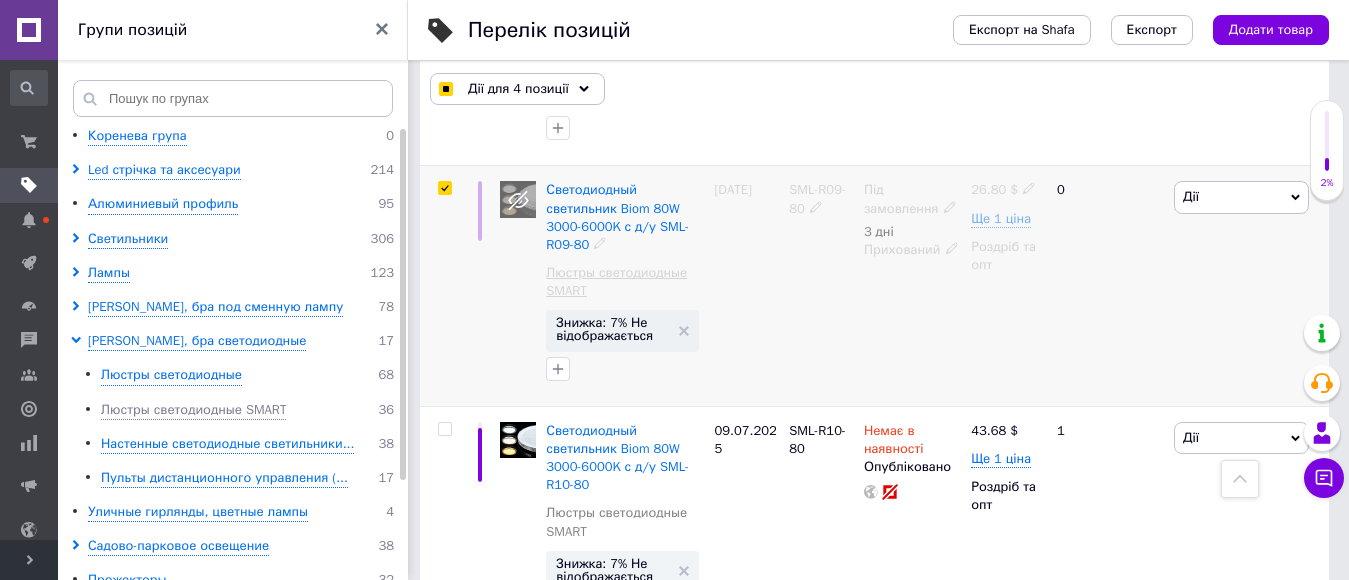 scroll, scrollTop: 4888, scrollLeft: 0, axis: vertical 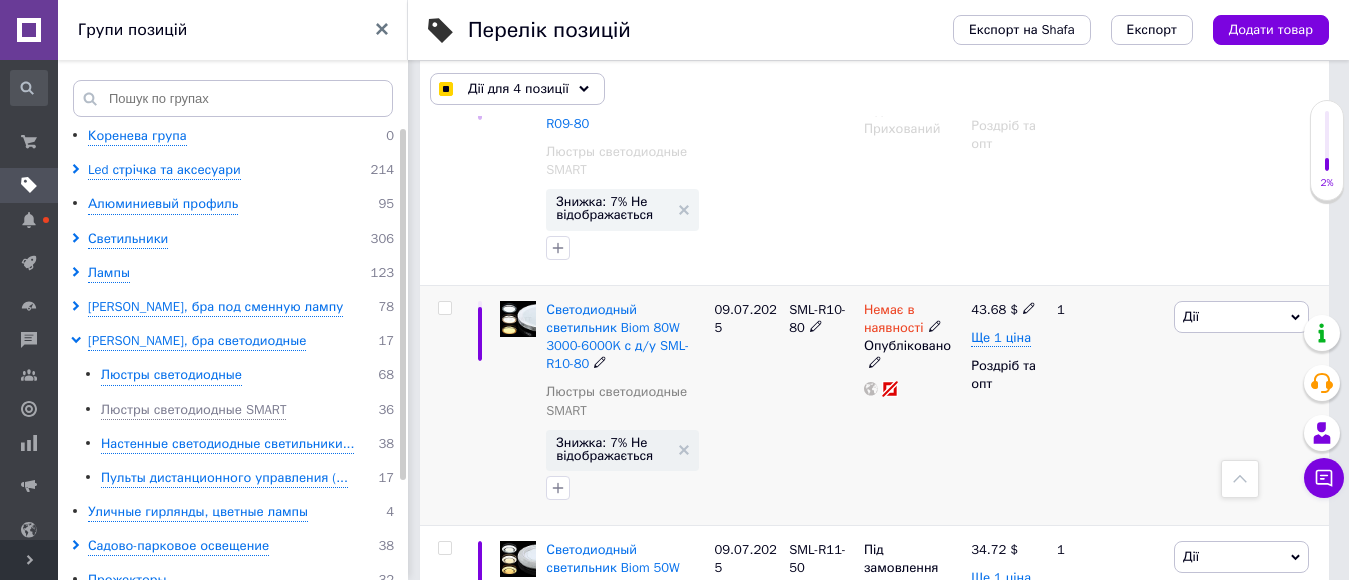 click at bounding box center (444, 308) 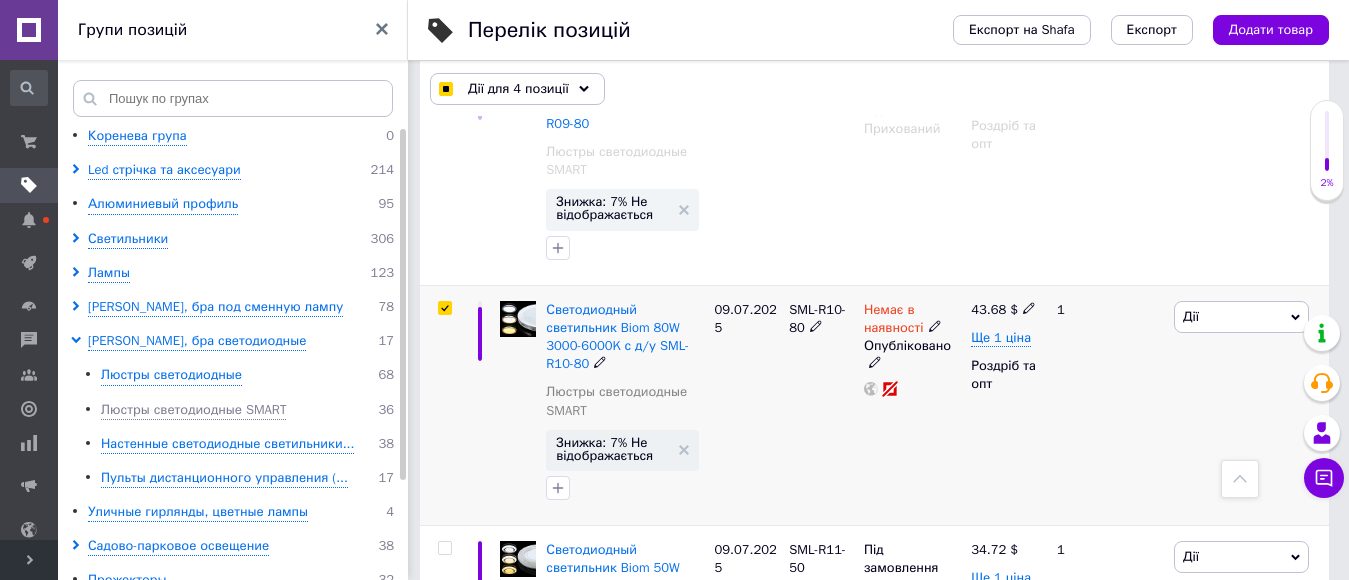 checkbox on "true" 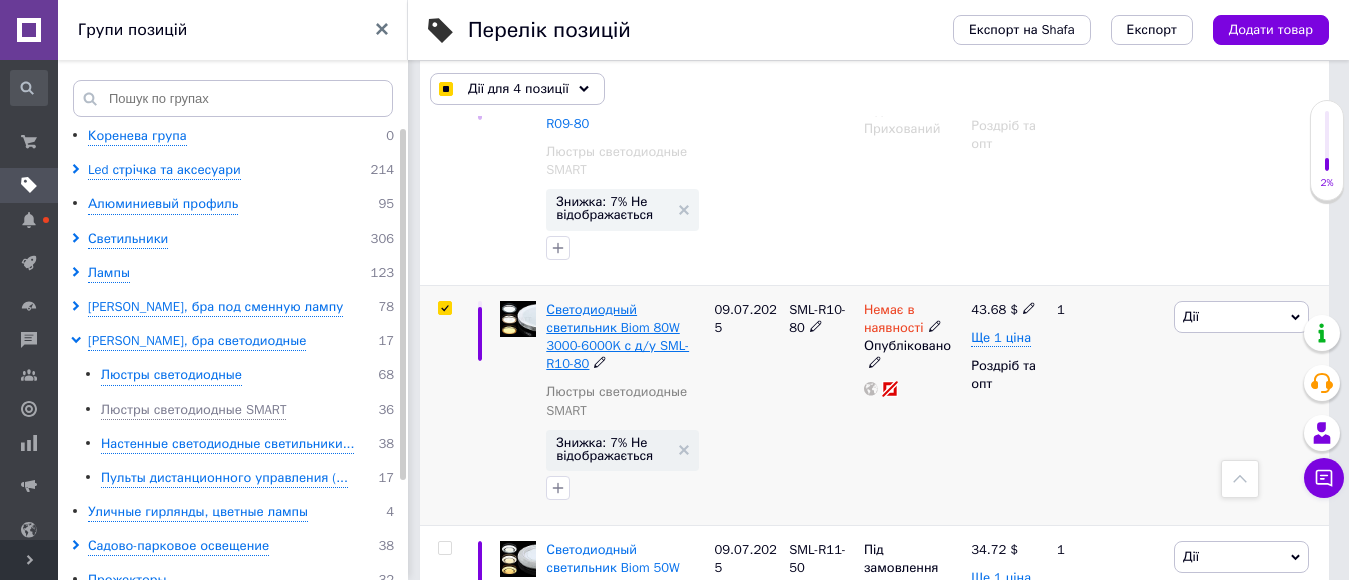 checkbox on "true" 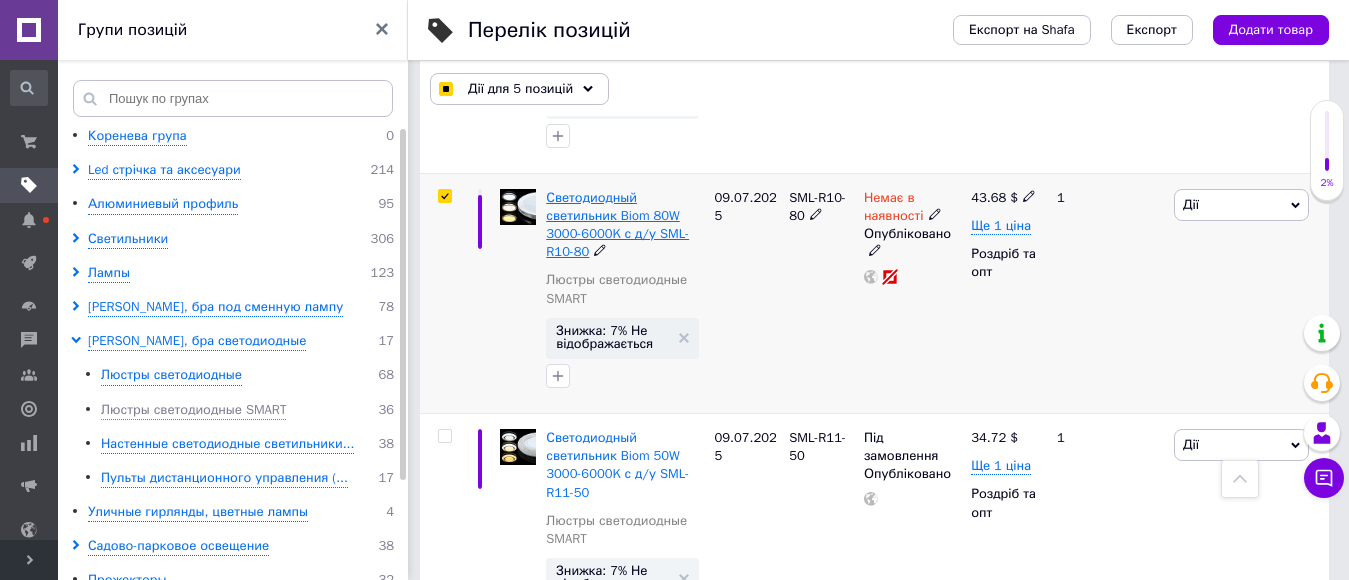 scroll, scrollTop: 5088, scrollLeft: 0, axis: vertical 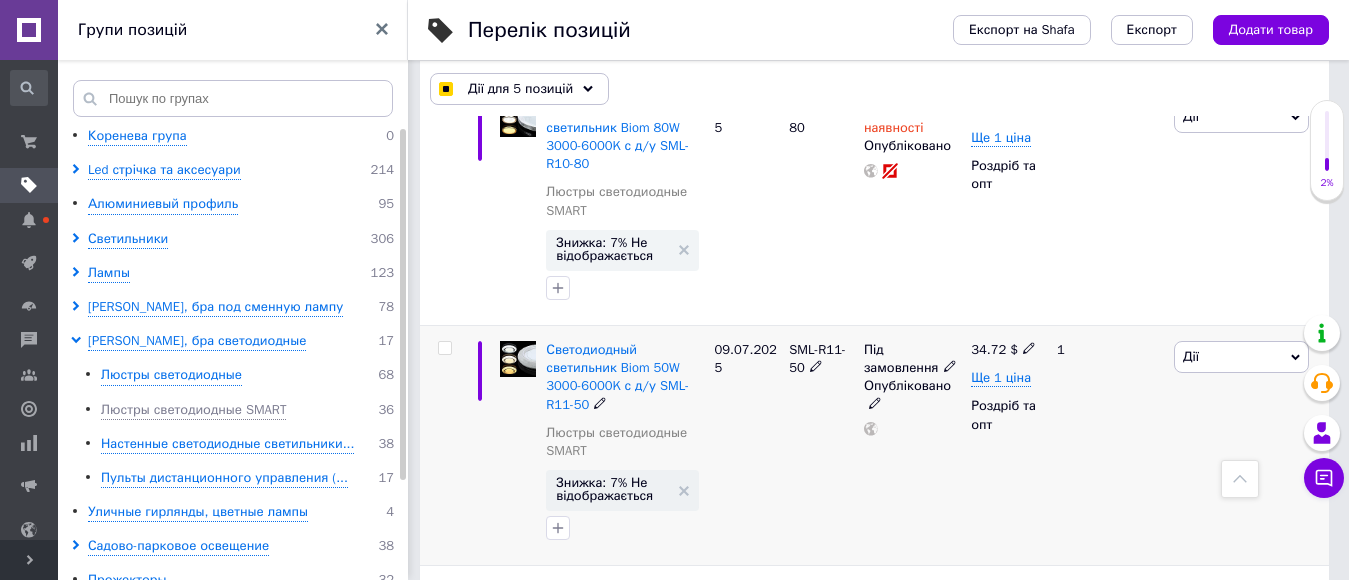 click at bounding box center (444, 348) 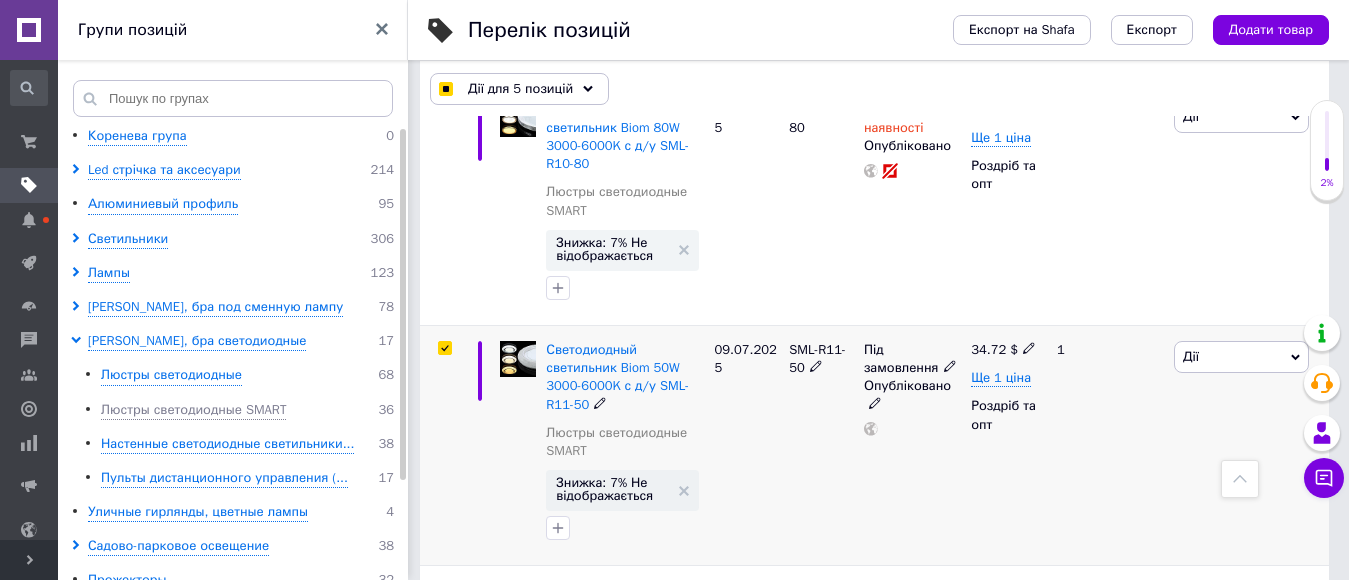 checkbox on "true" 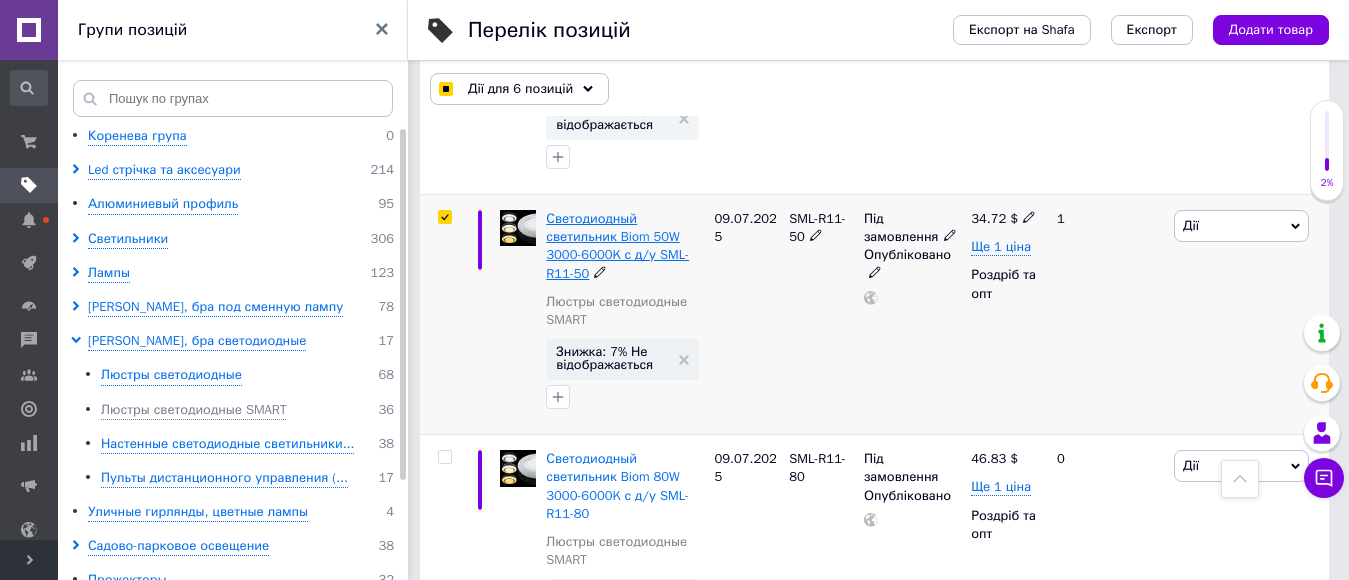 scroll, scrollTop: 5388, scrollLeft: 0, axis: vertical 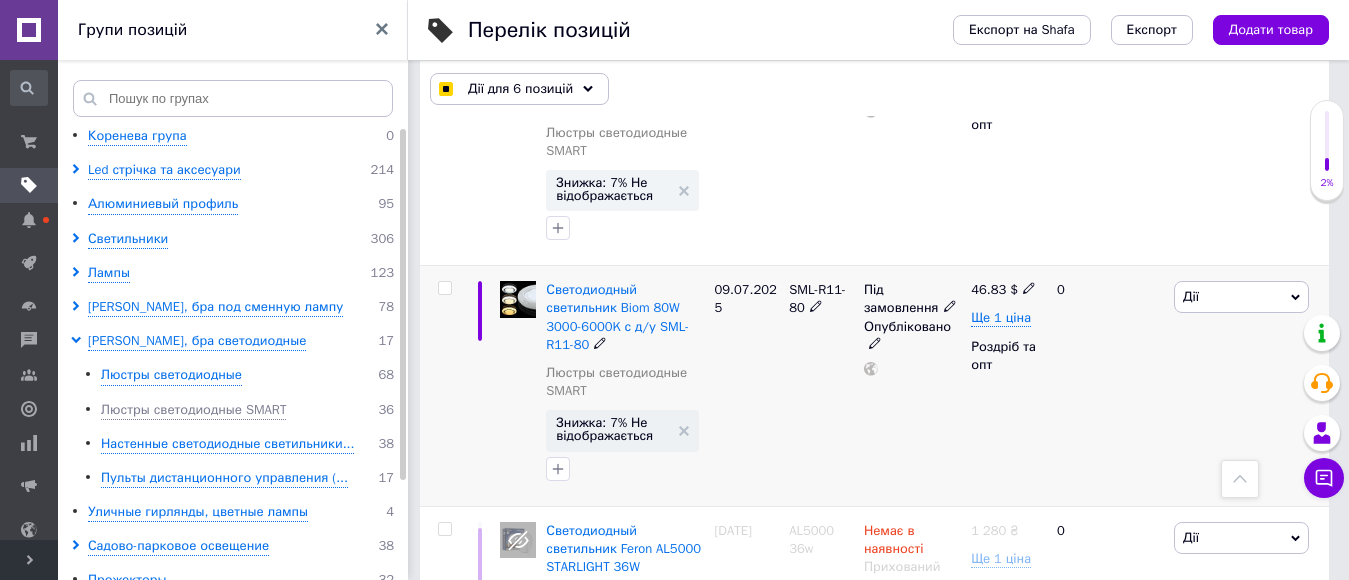 click at bounding box center [444, 288] 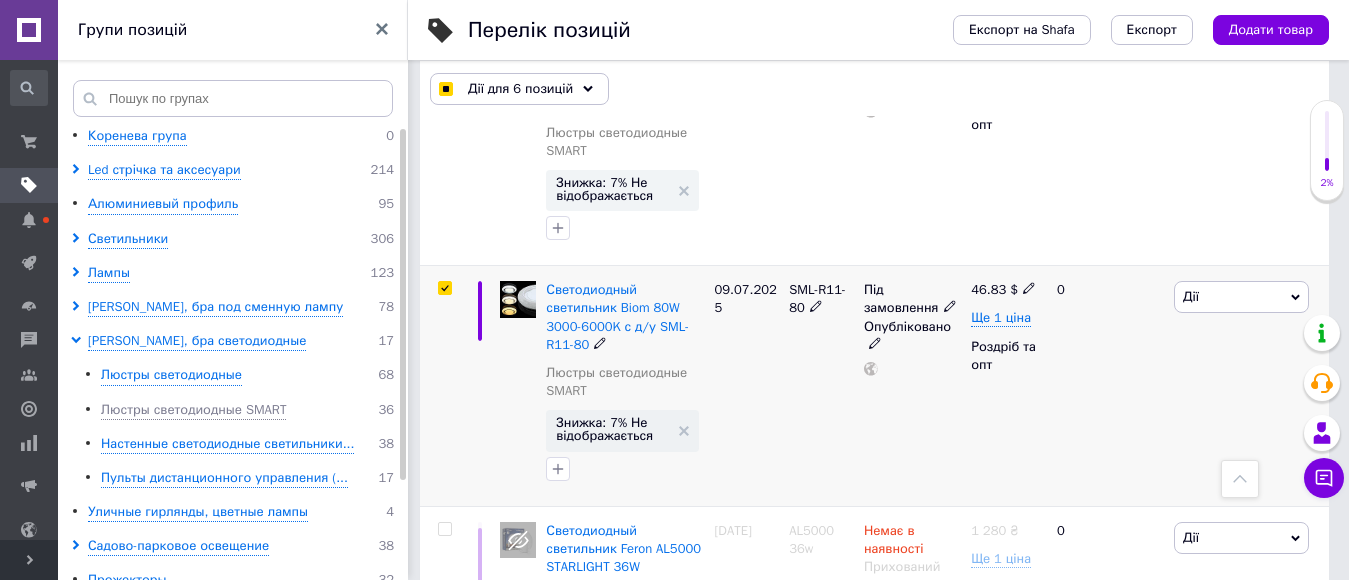 checkbox on "true" 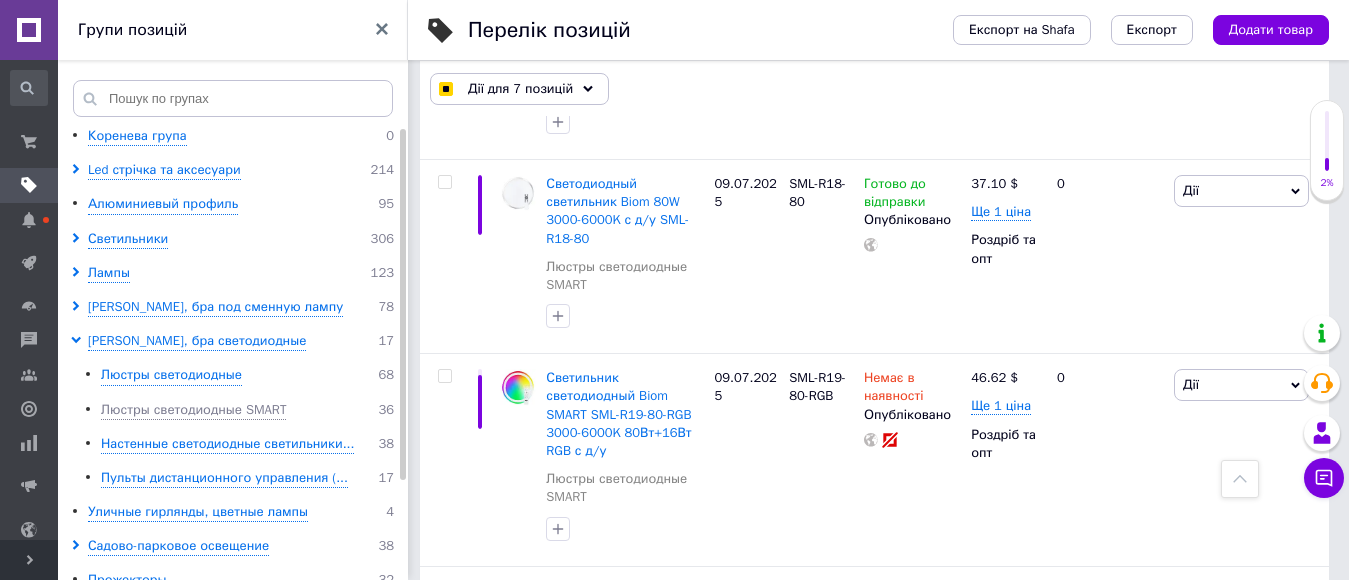 scroll, scrollTop: 6688, scrollLeft: 0, axis: vertical 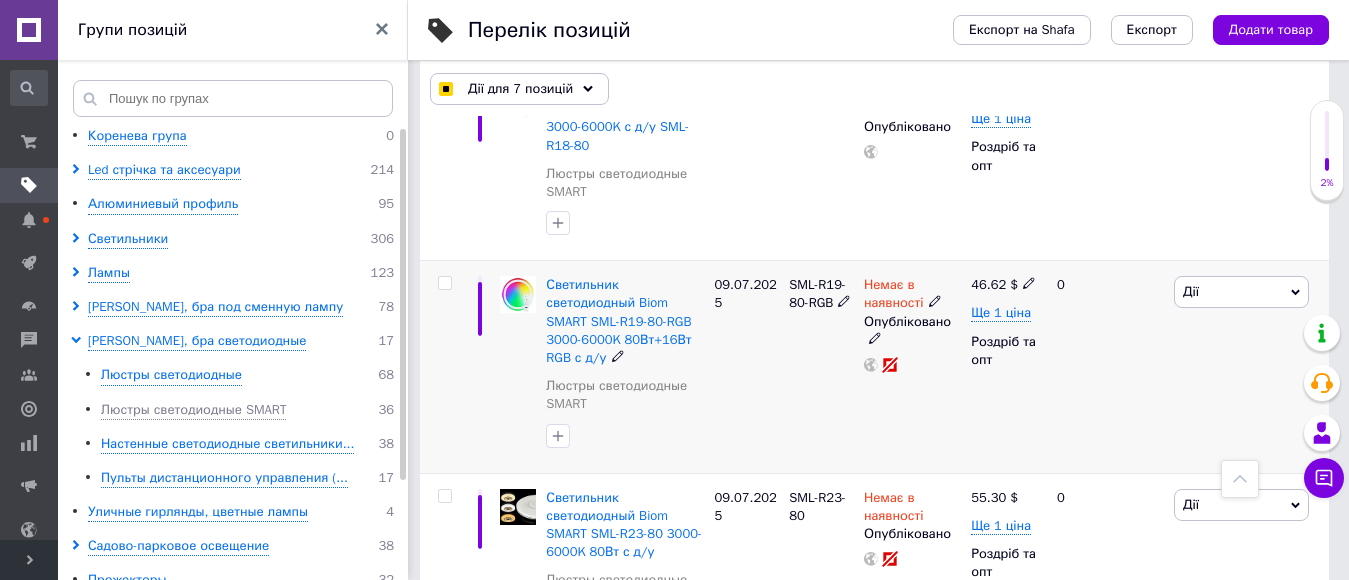 click at bounding box center (444, 283) 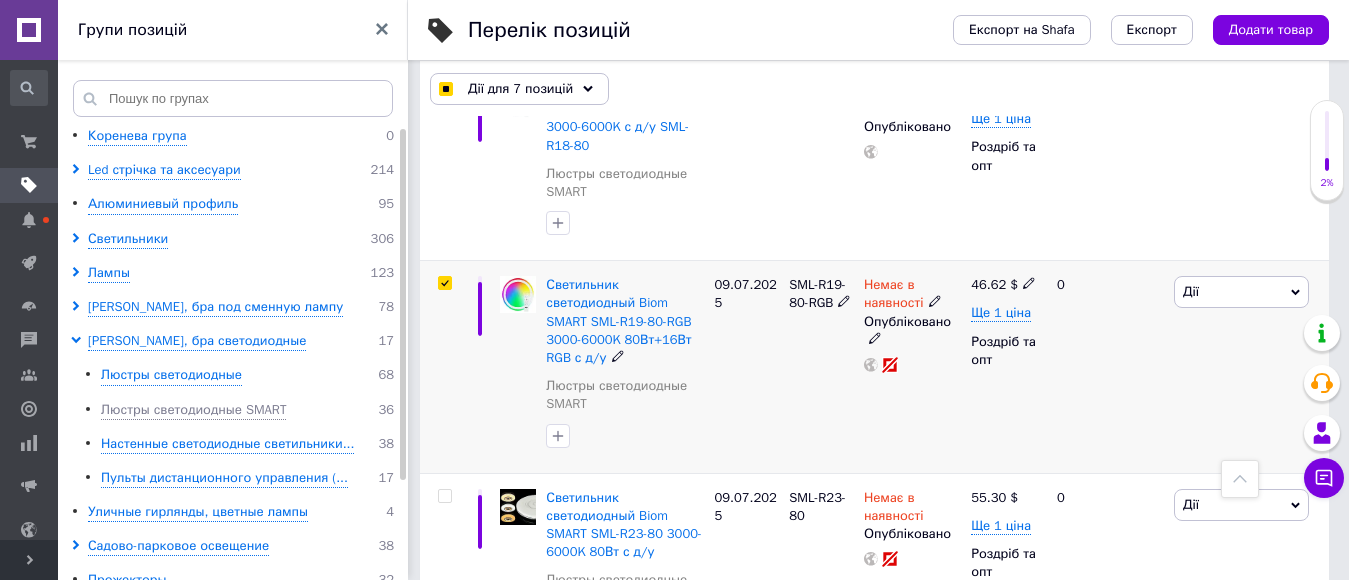 checkbox on "true" 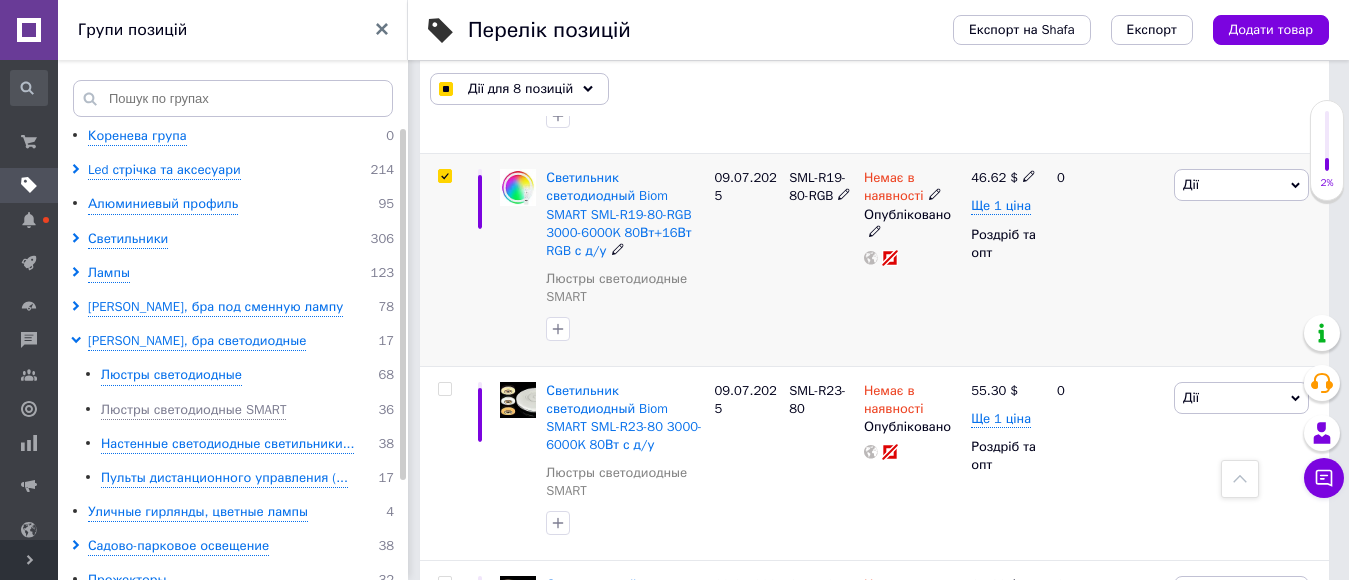 scroll, scrollTop: 6788, scrollLeft: 0, axis: vertical 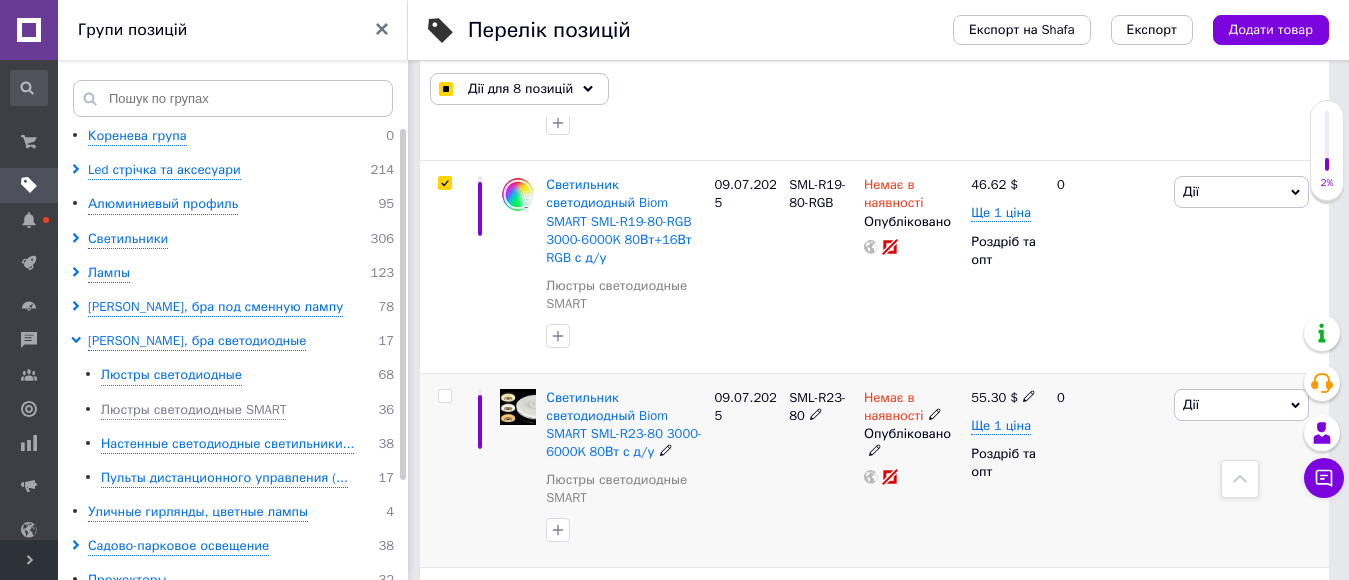 click at bounding box center [444, 396] 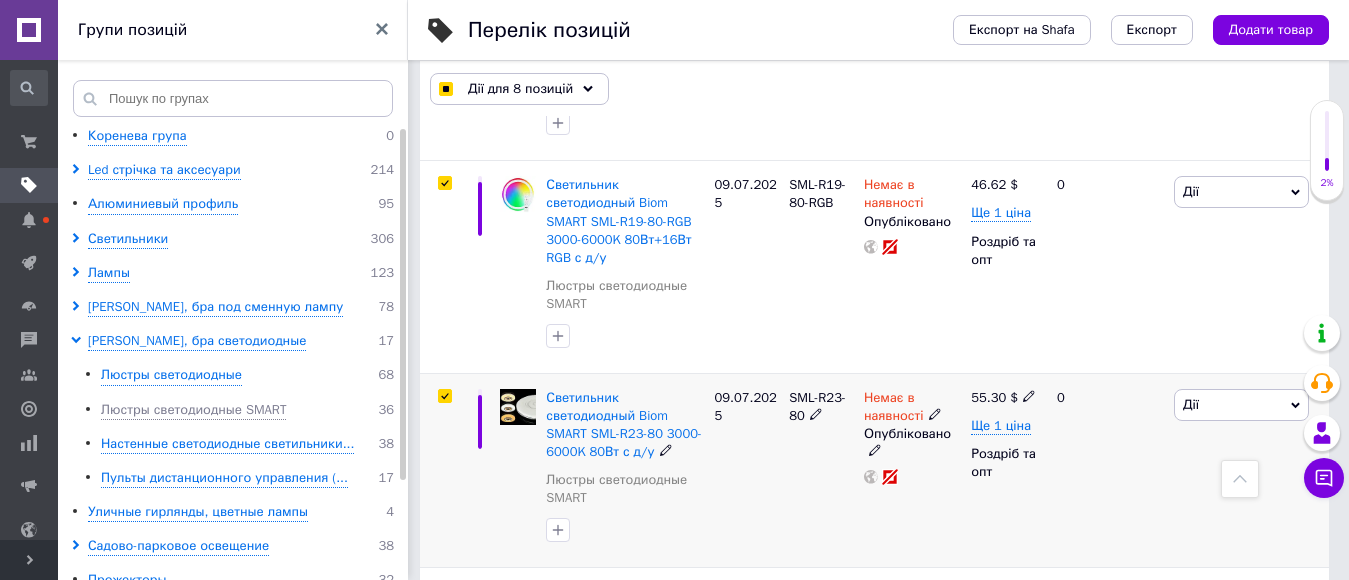 checkbox on "true" 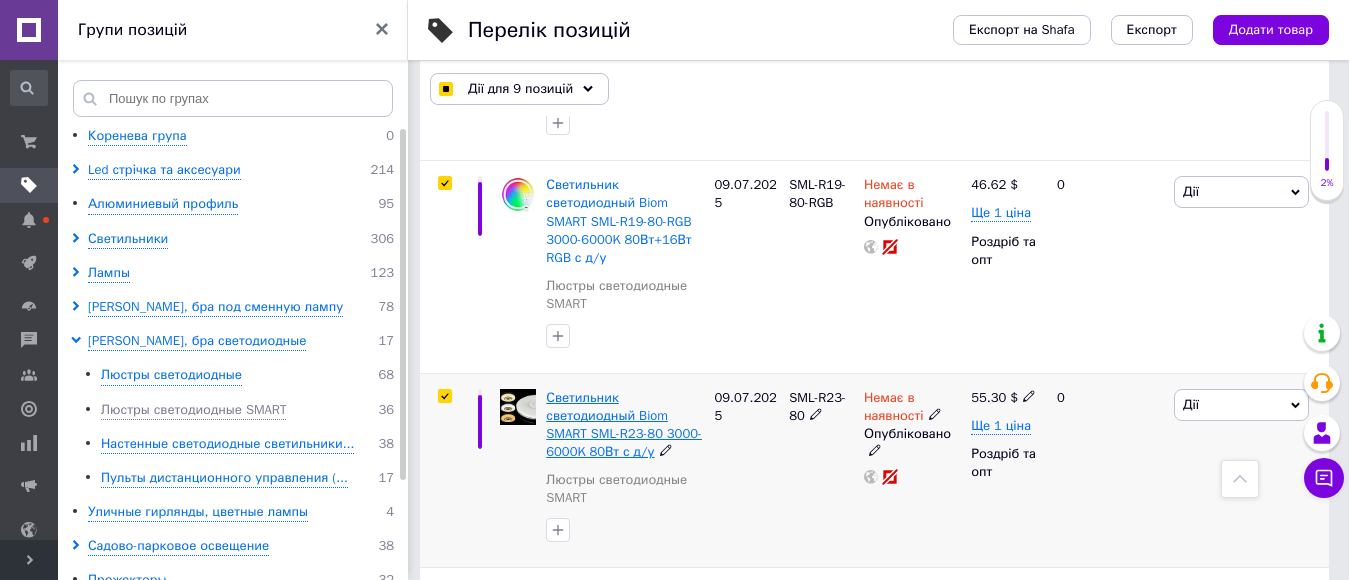 scroll, scrollTop: 7088, scrollLeft: 0, axis: vertical 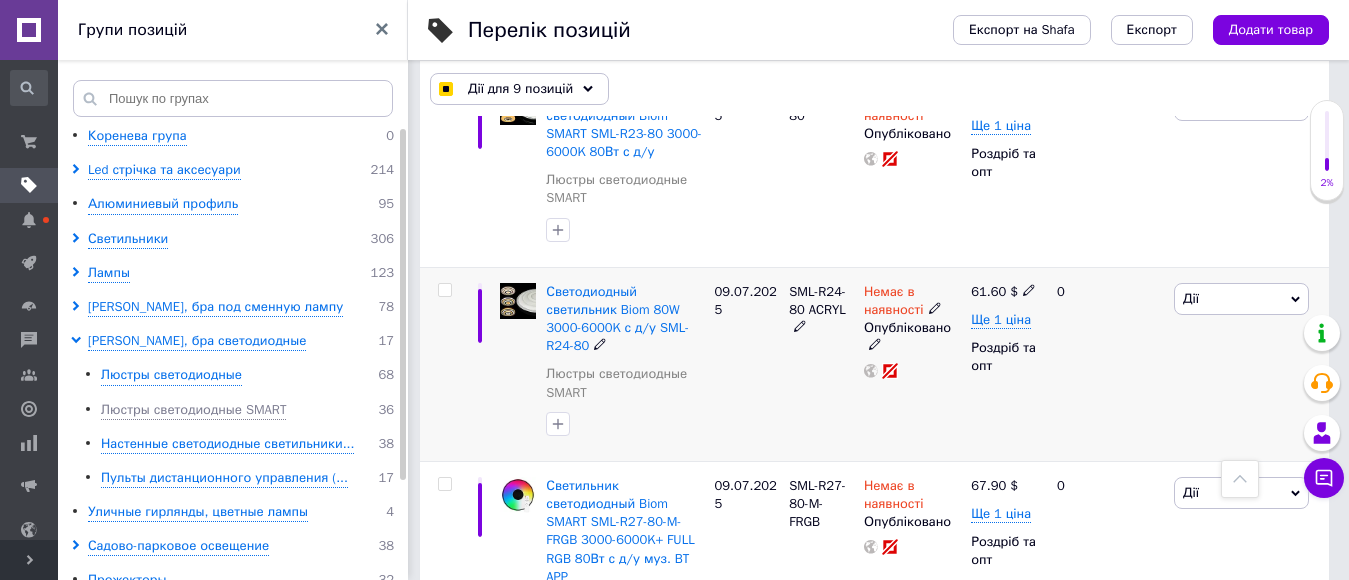click at bounding box center (444, 290) 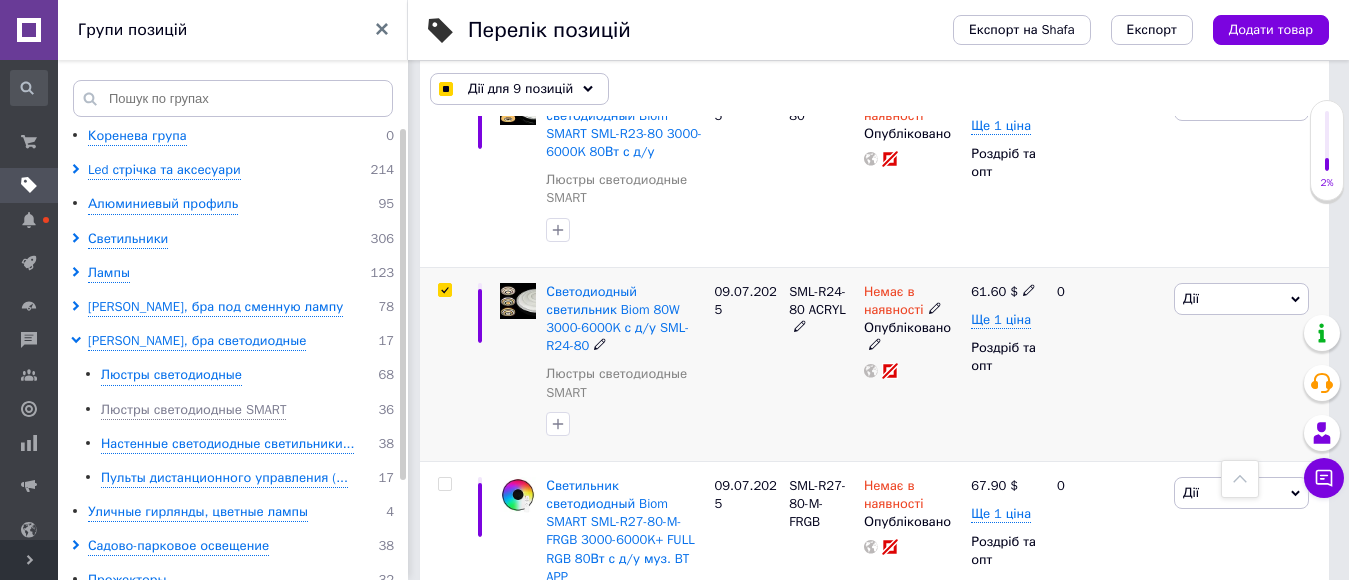 checkbox on "true" 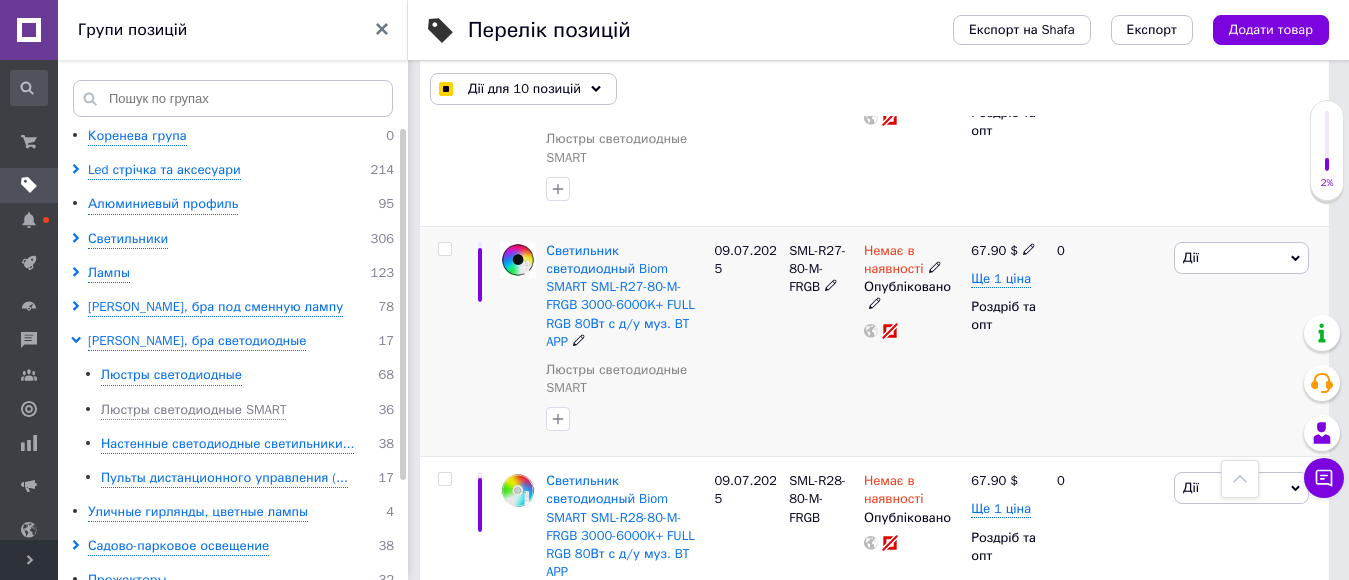 scroll, scrollTop: 7288, scrollLeft: 0, axis: vertical 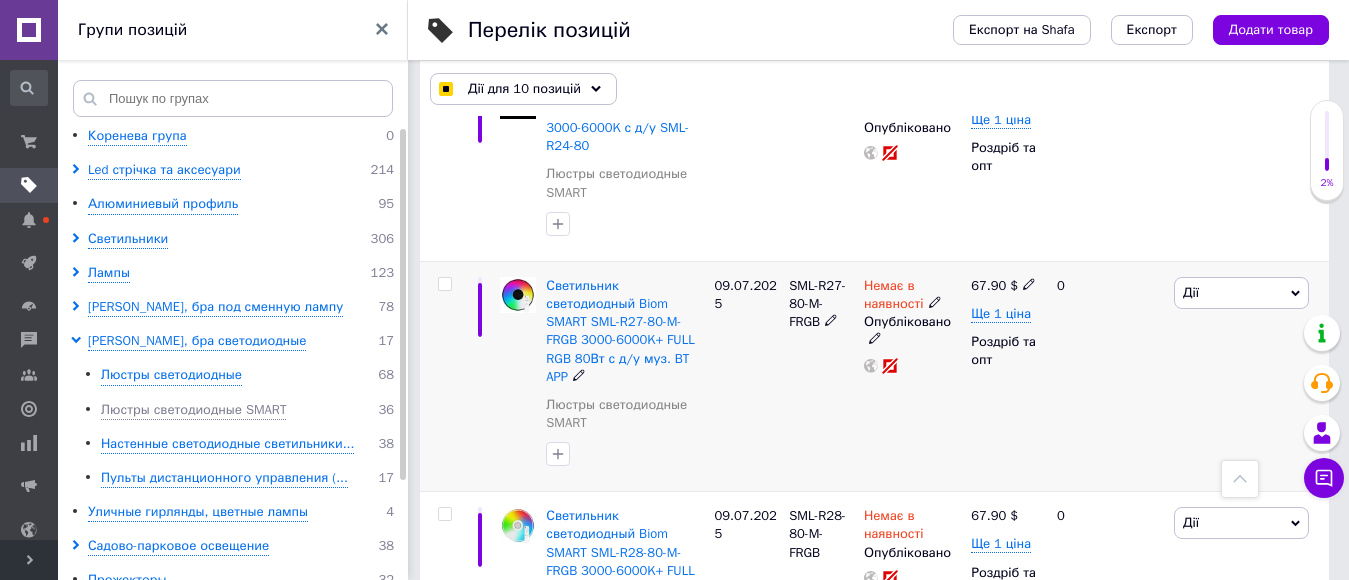 click at bounding box center (444, 284) 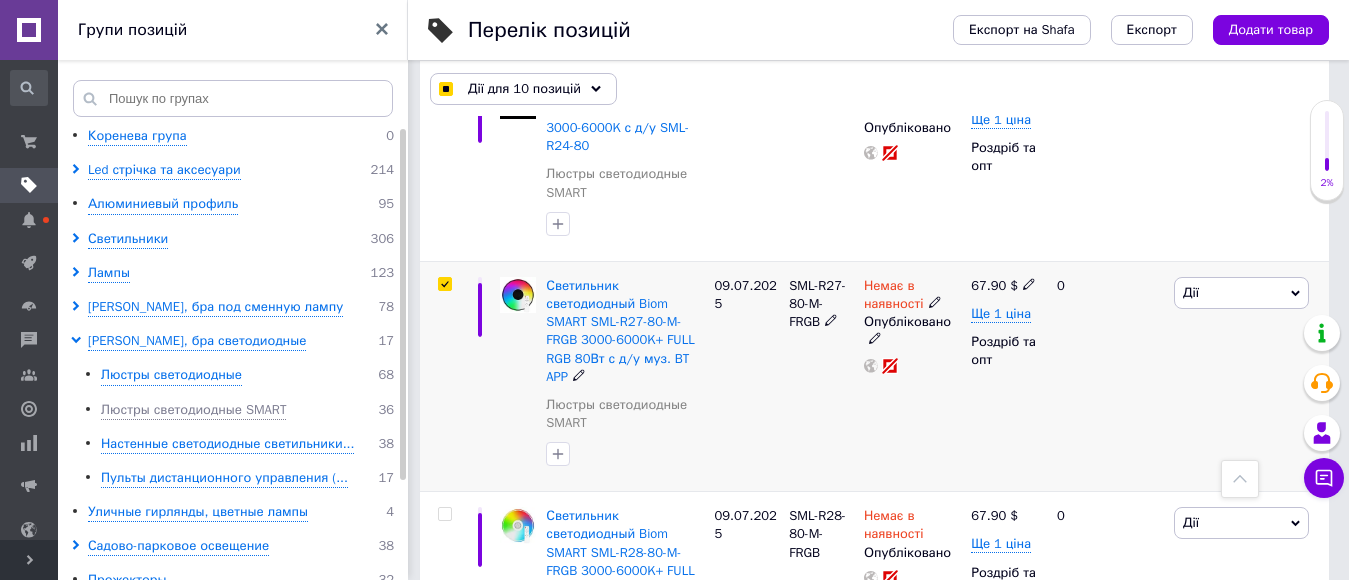 checkbox on "true" 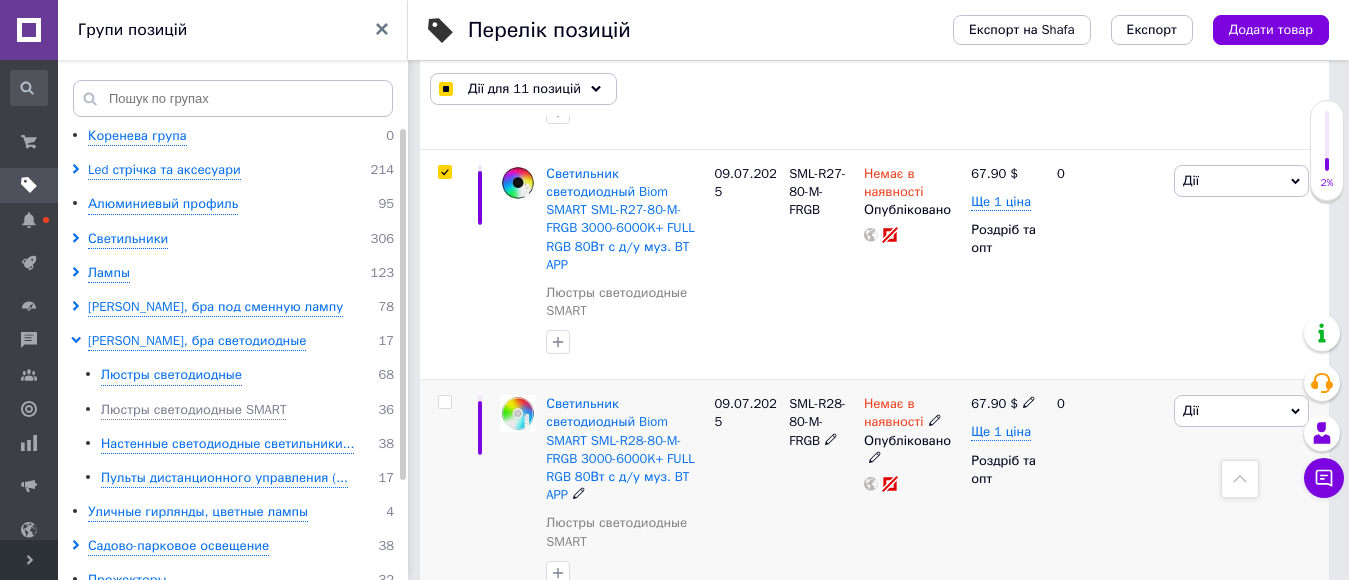 scroll, scrollTop: 7488, scrollLeft: 0, axis: vertical 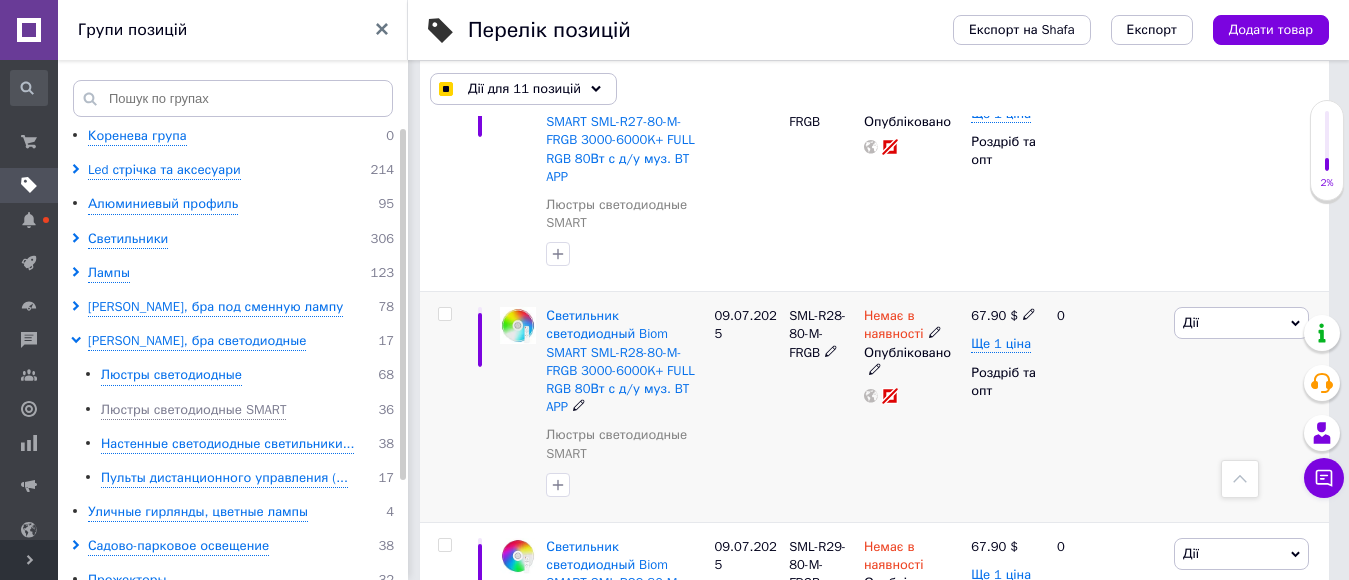 click at bounding box center [444, 314] 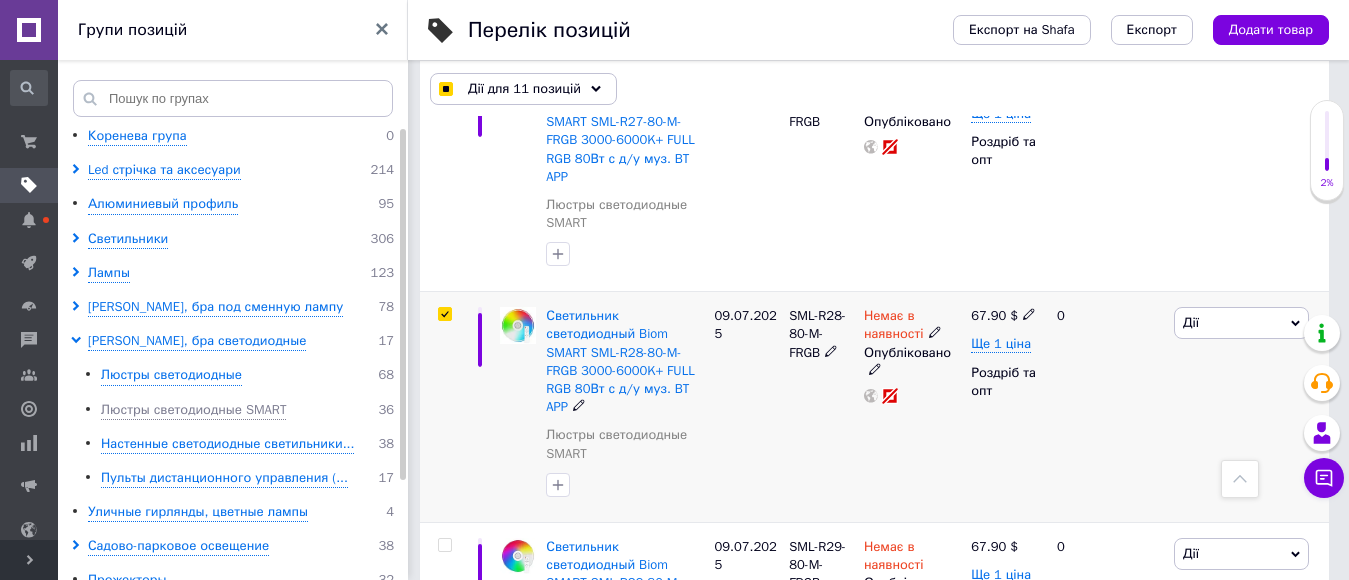 checkbox on "true" 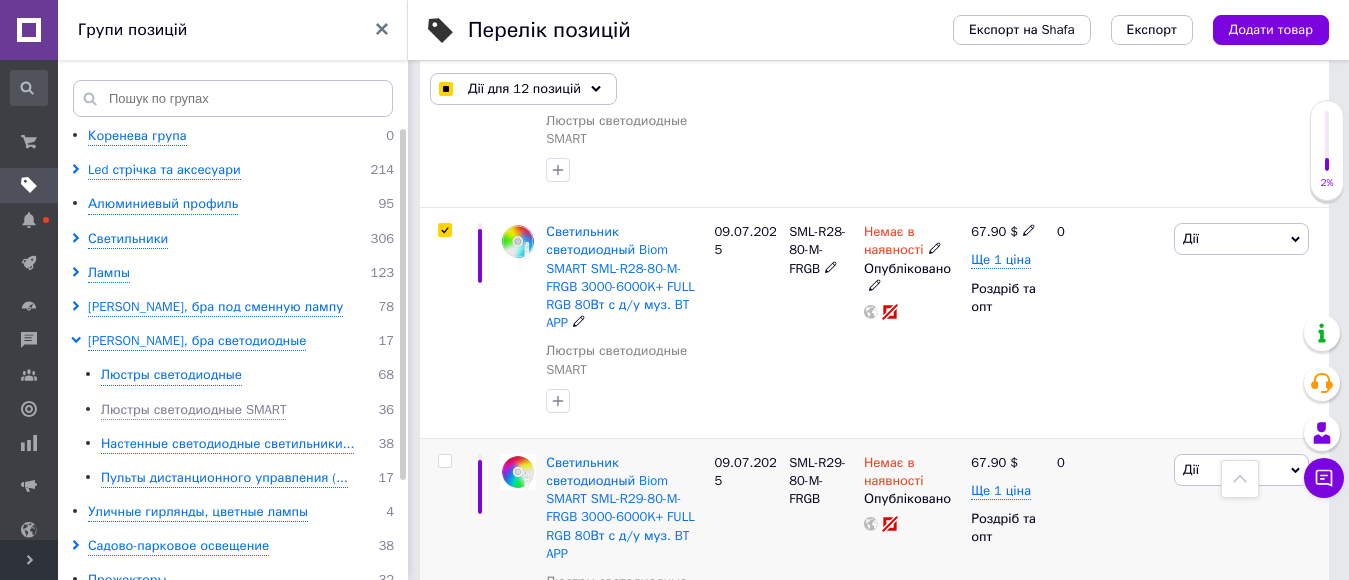 scroll, scrollTop: 7688, scrollLeft: 0, axis: vertical 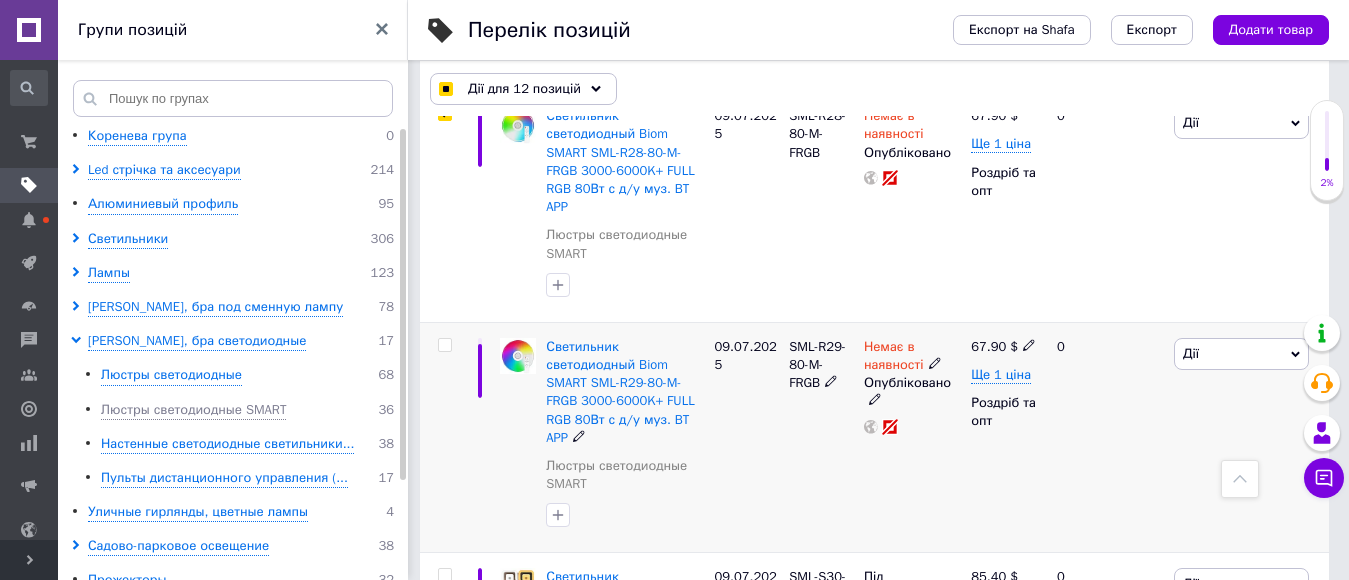 click at bounding box center [444, 345] 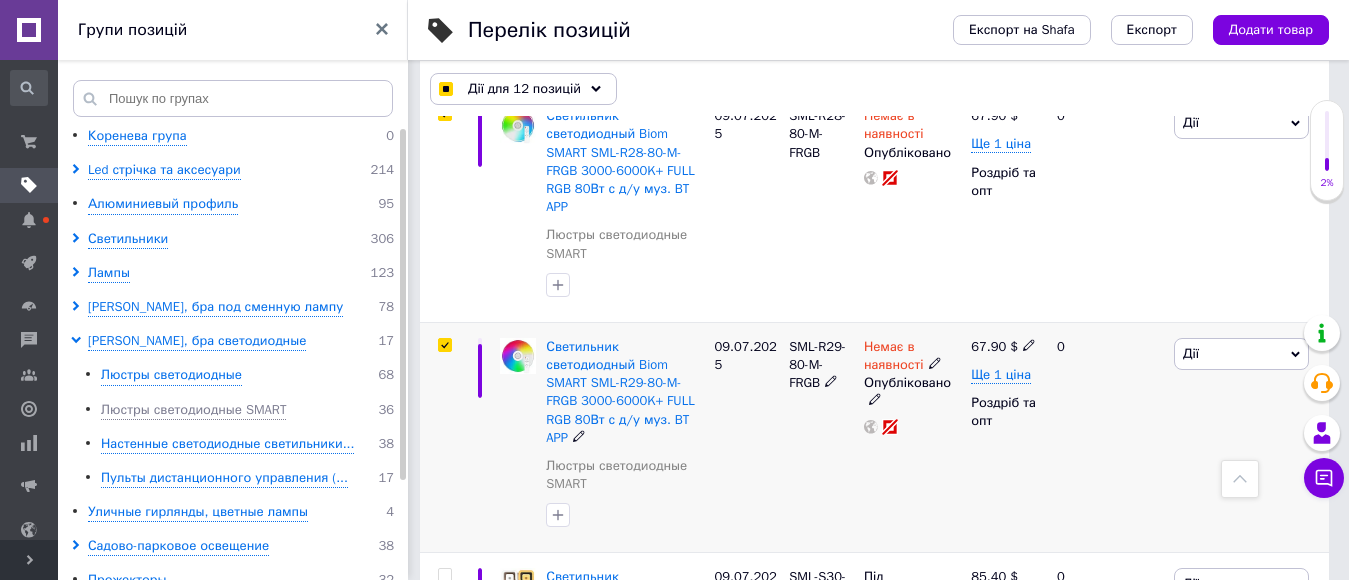 checkbox on "true" 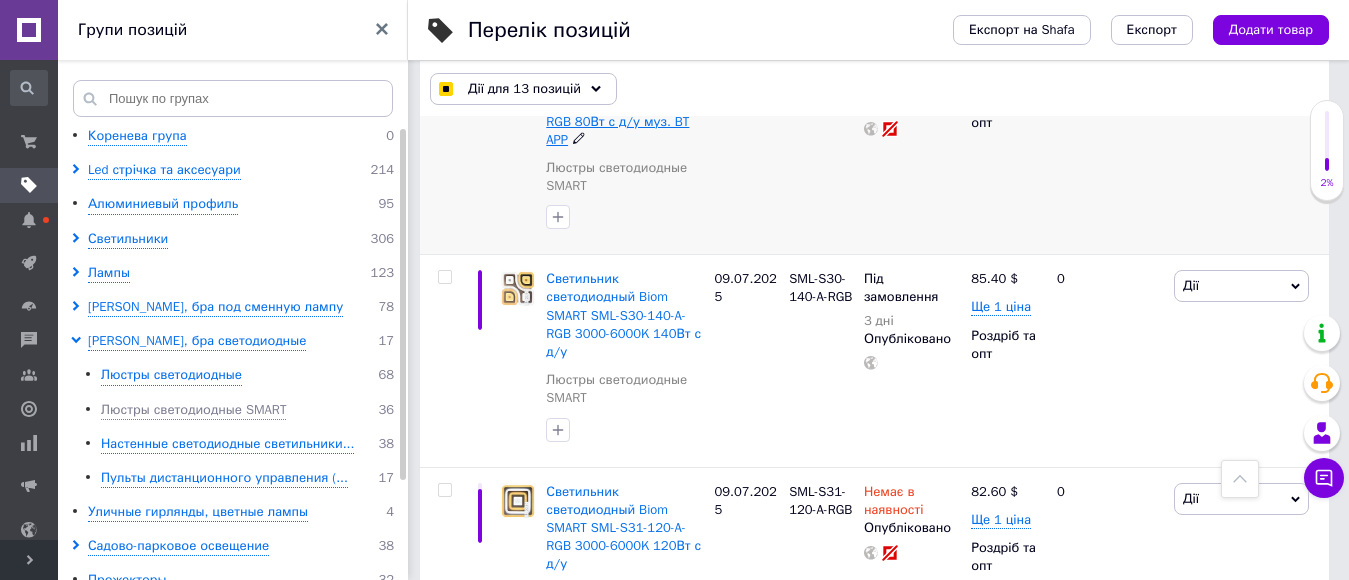 scroll, scrollTop: 7988, scrollLeft: 0, axis: vertical 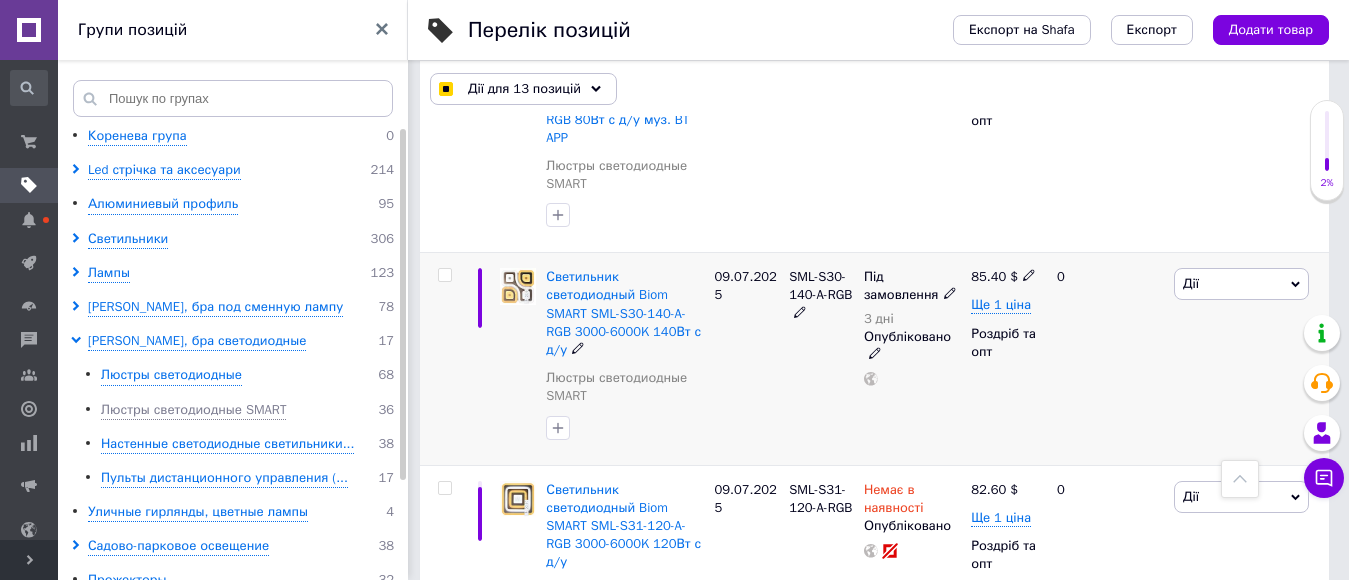 click at bounding box center (444, 275) 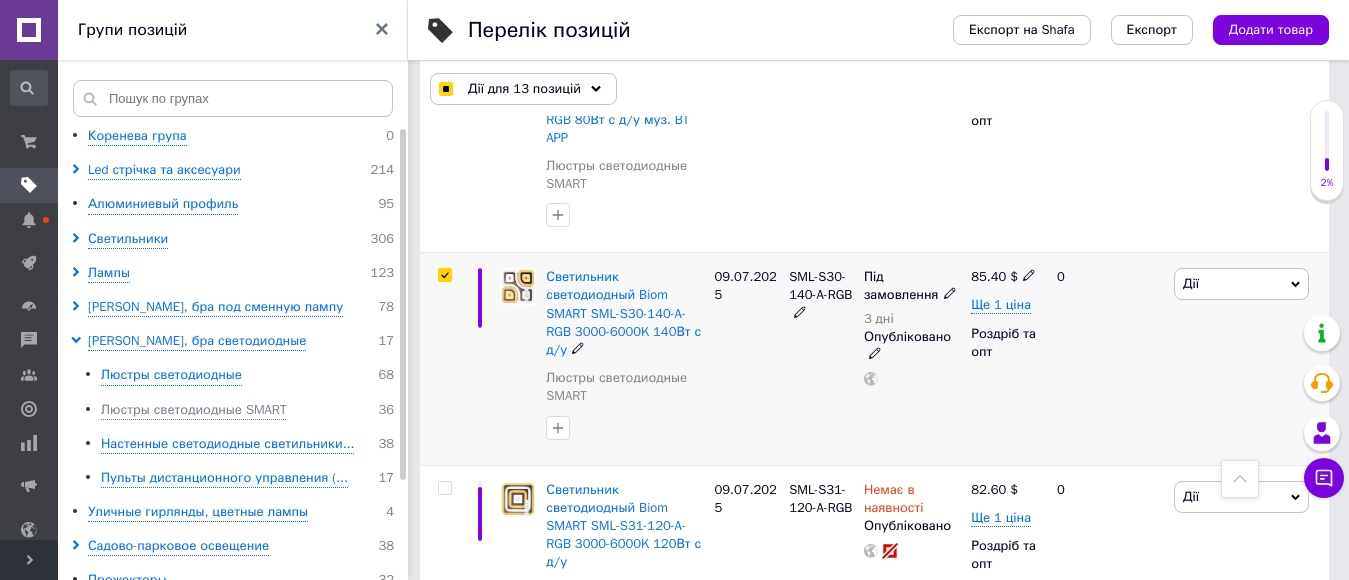checkbox on "true" 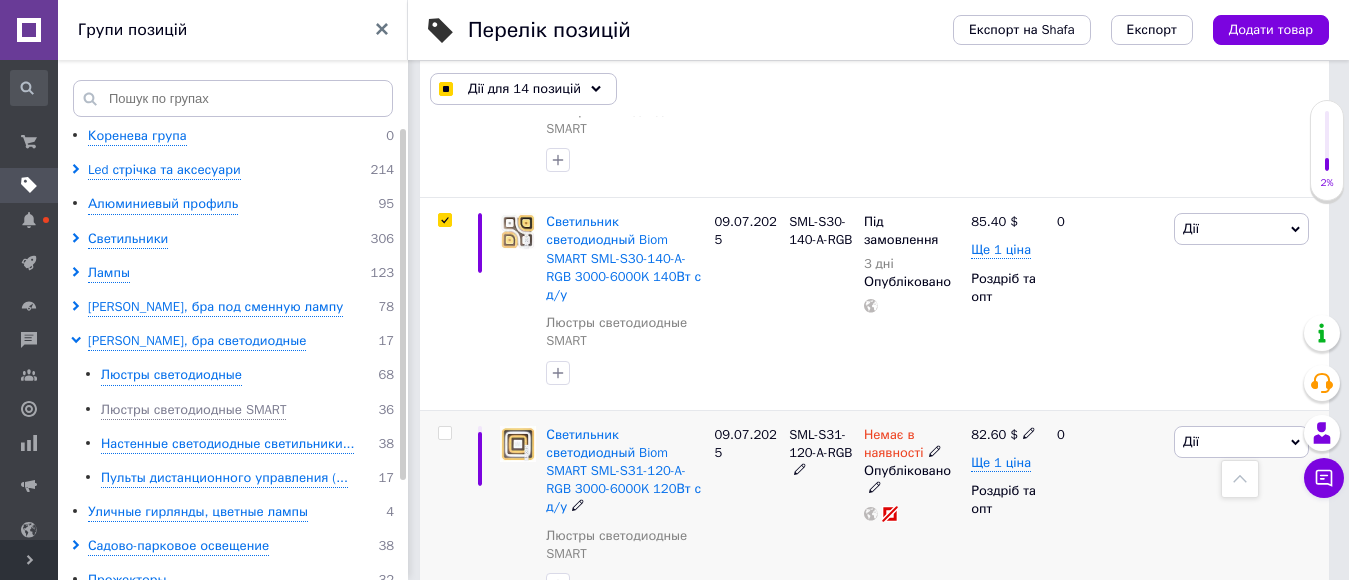 scroll, scrollTop: 8091, scrollLeft: 0, axis: vertical 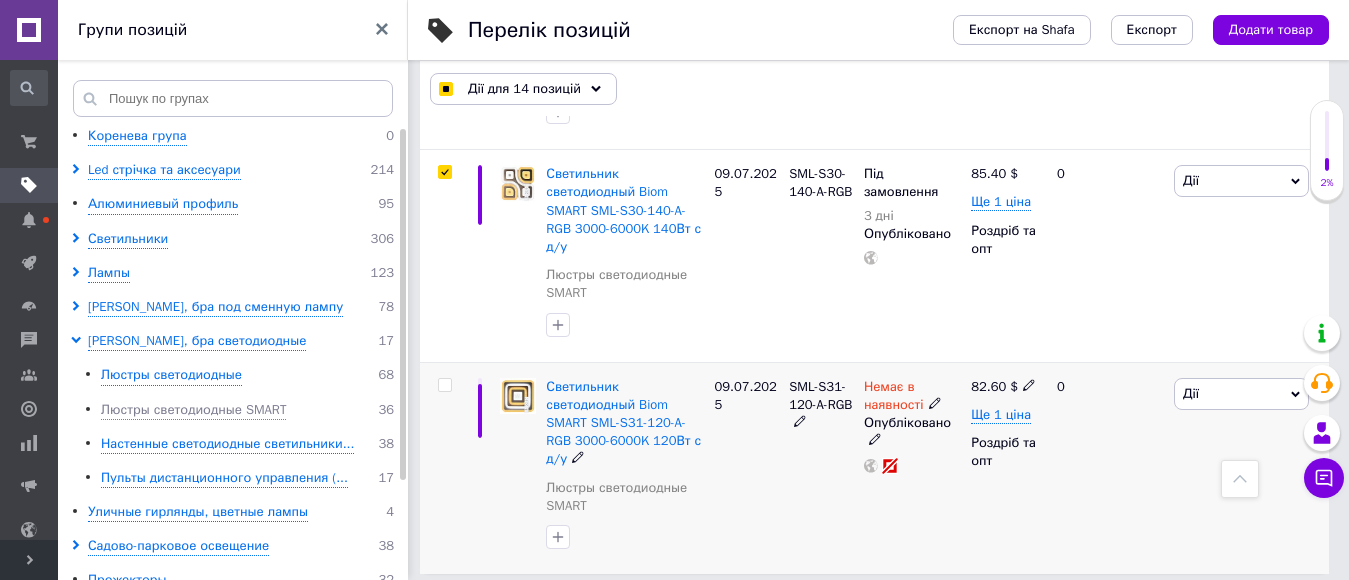click at bounding box center (444, 385) 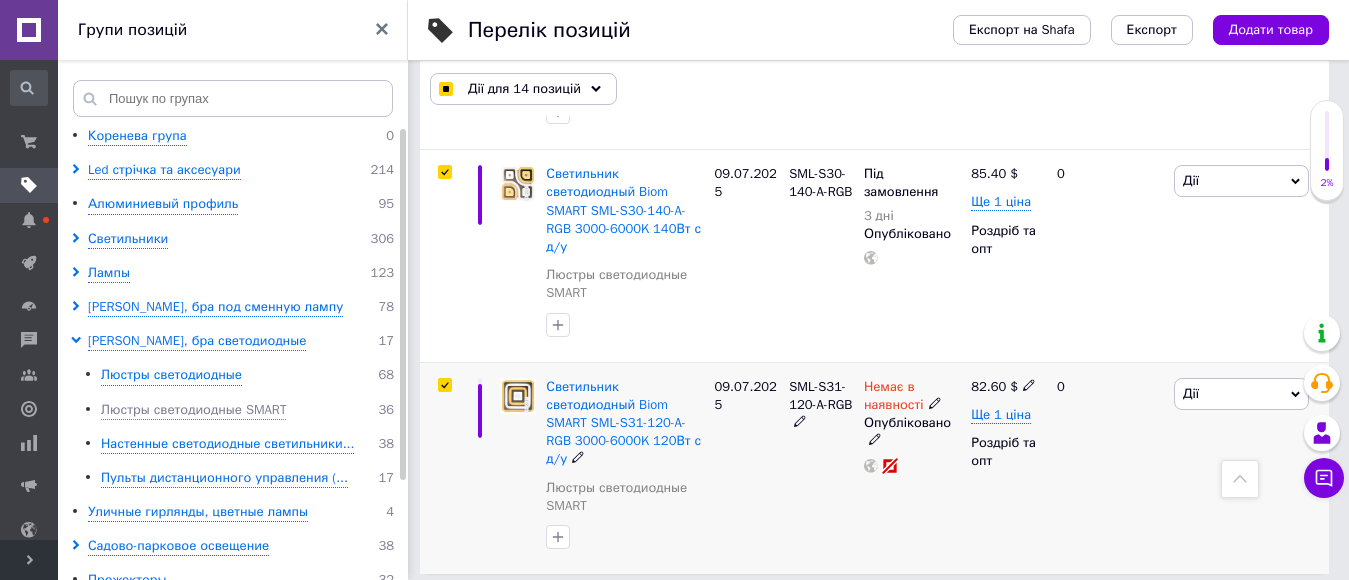 checkbox on "true" 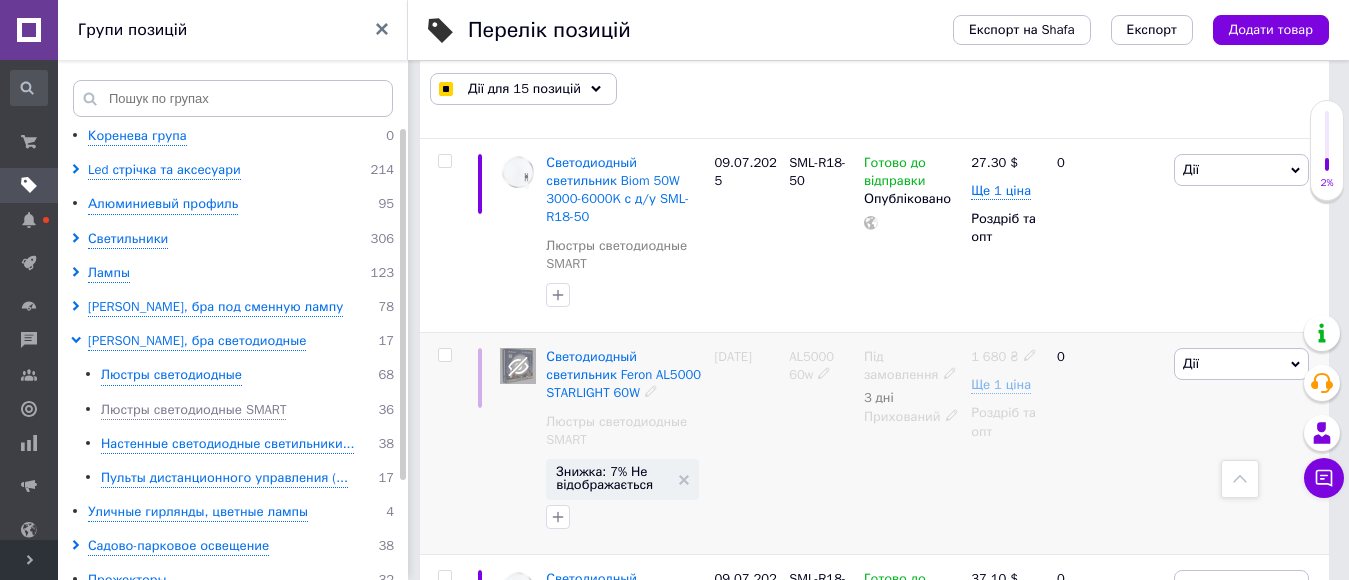 scroll, scrollTop: 6191, scrollLeft: 0, axis: vertical 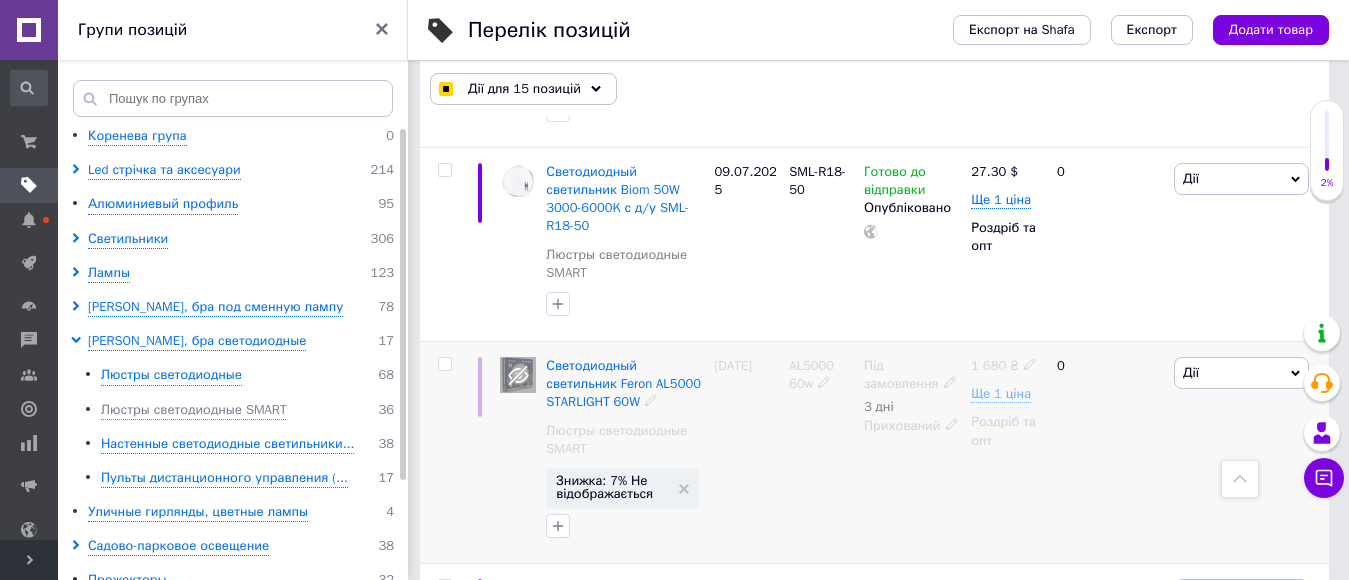 click at bounding box center [444, 364] 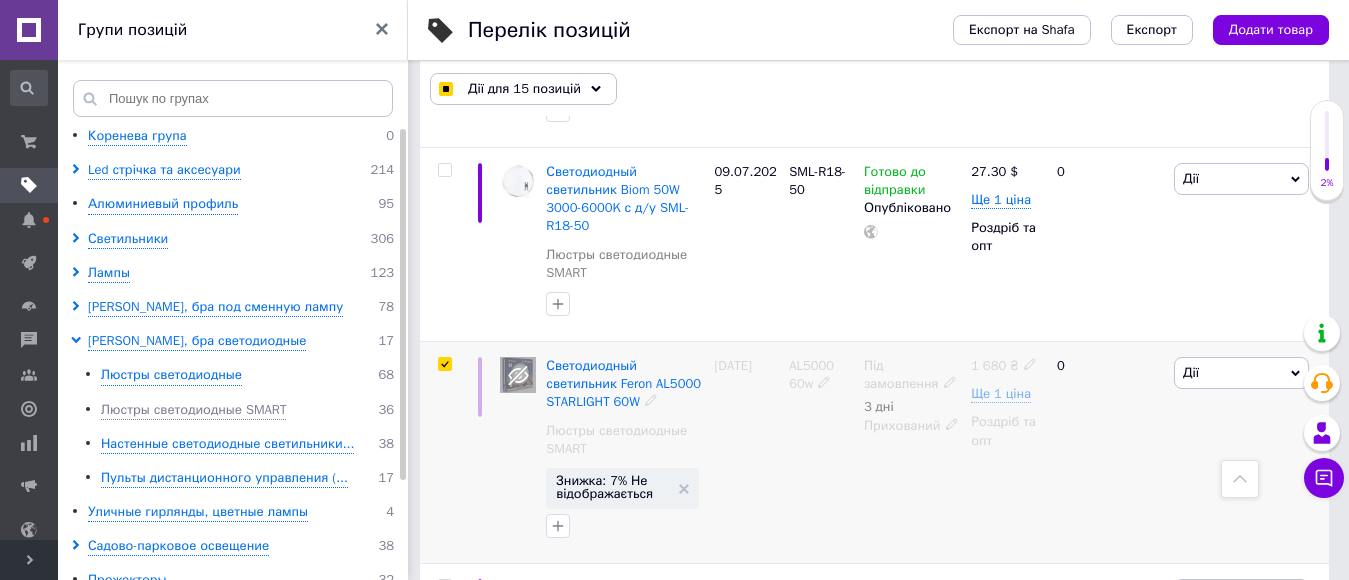 checkbox on "true" 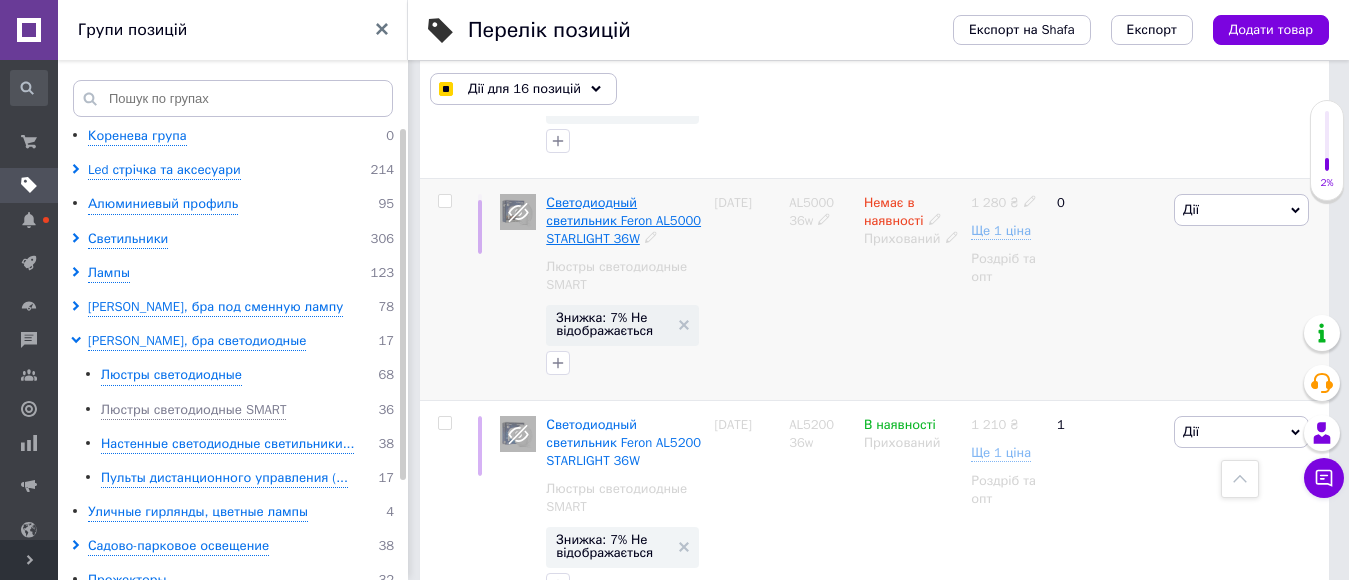 scroll, scrollTop: 5791, scrollLeft: 0, axis: vertical 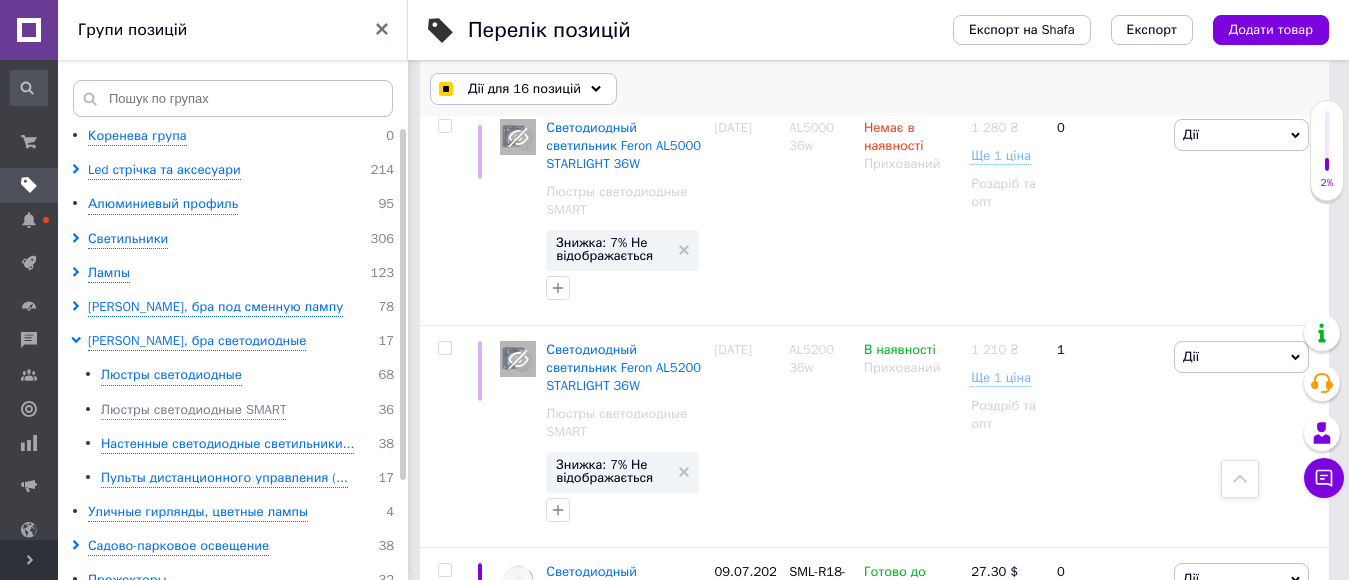 click on "Дії для 16 позицій" at bounding box center [523, 89] 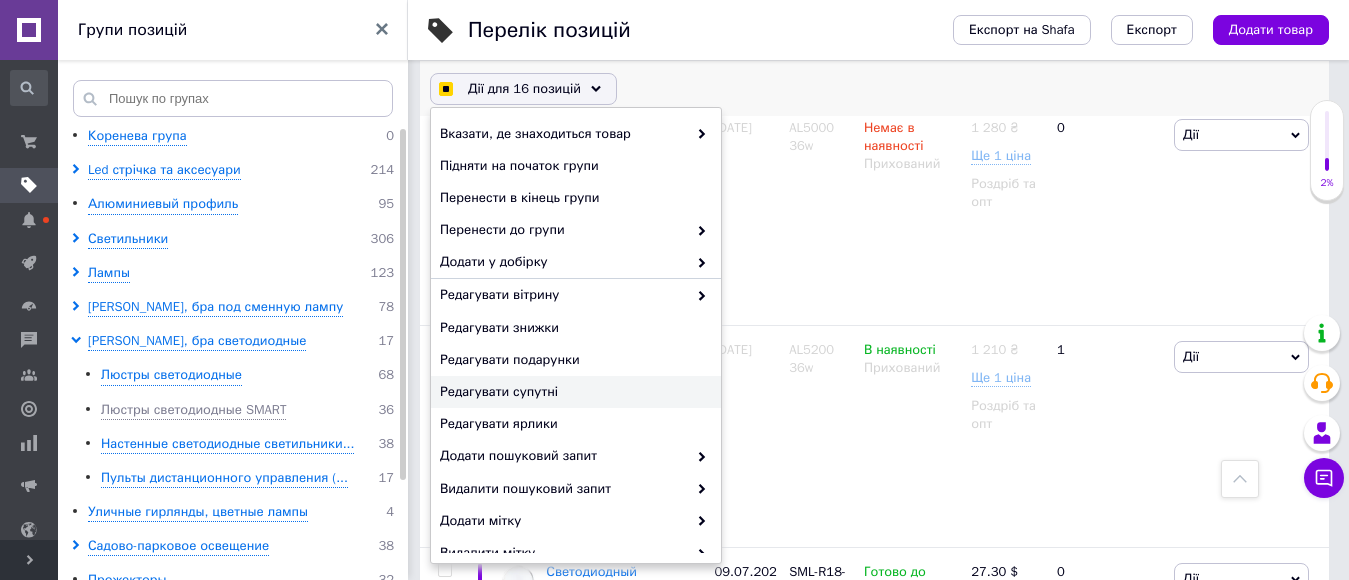 scroll, scrollTop: 244, scrollLeft: 0, axis: vertical 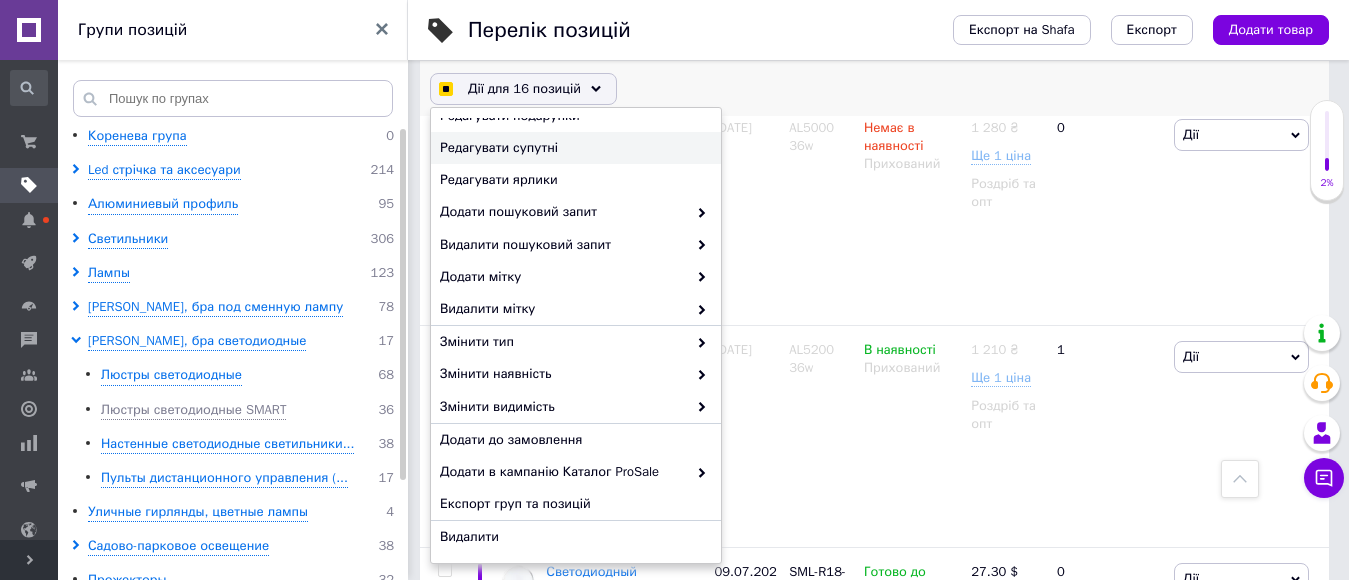checkbox on "true" 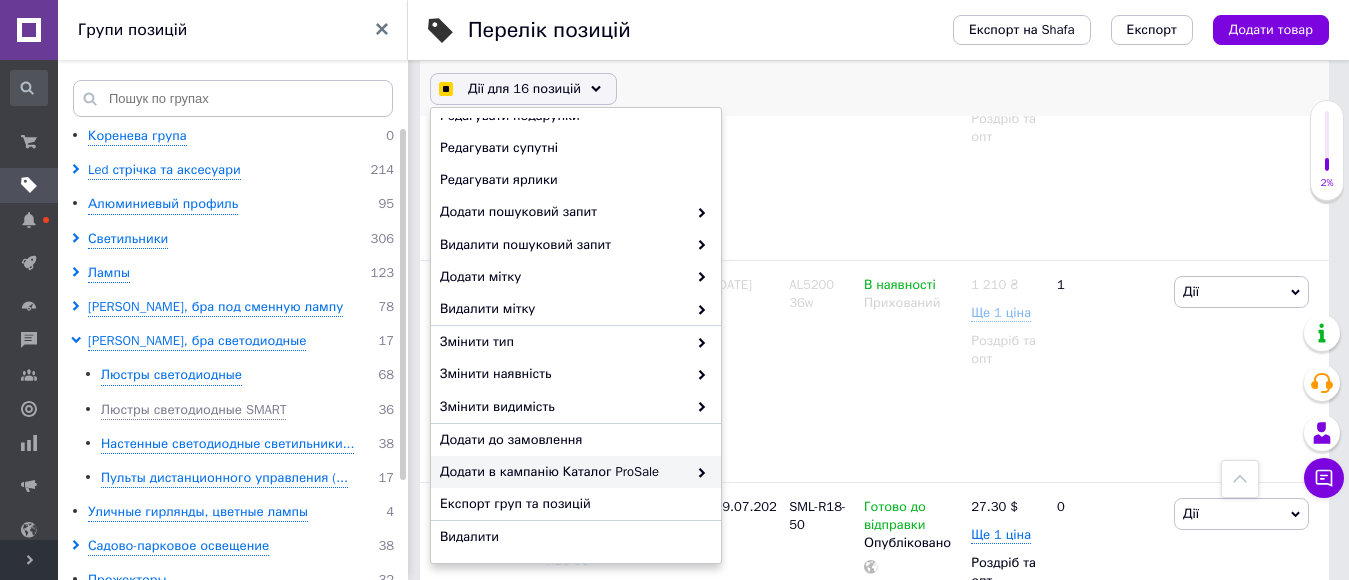 checkbox on "true" 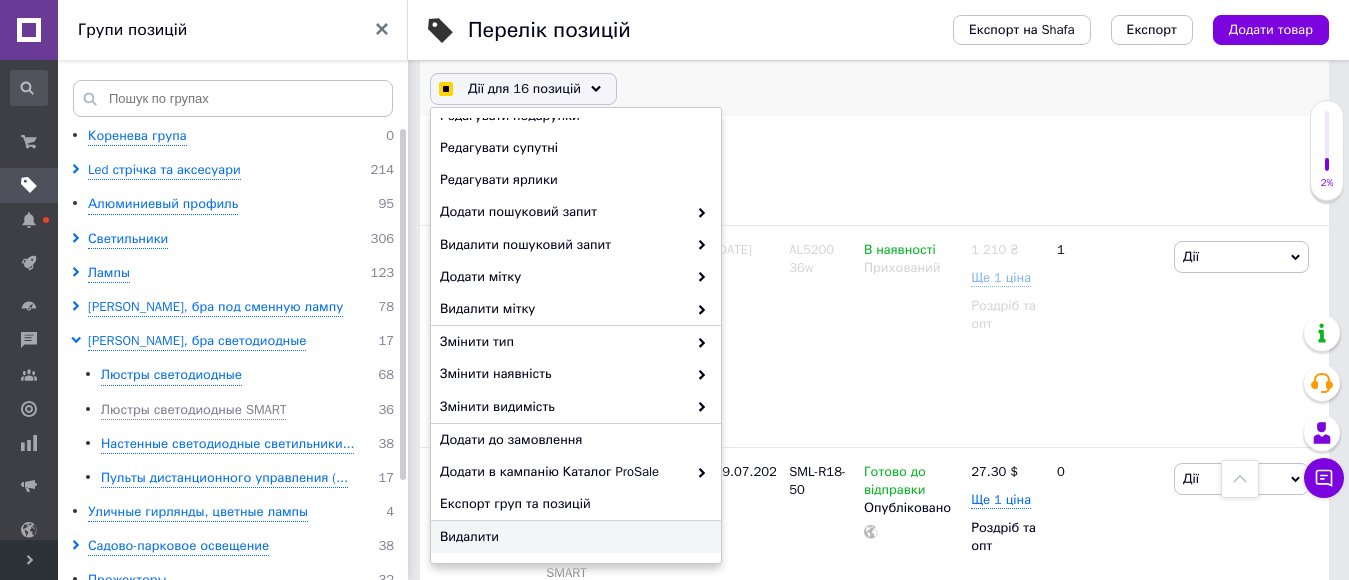 checkbox on "true" 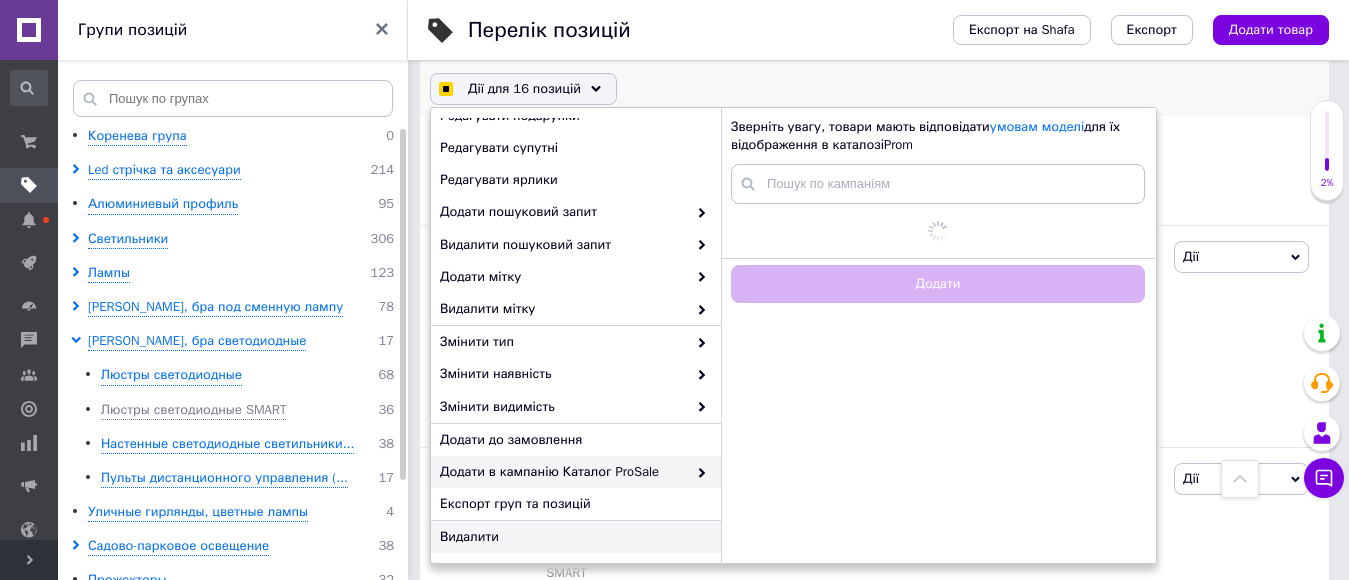 click on "Видалити" at bounding box center (573, 537) 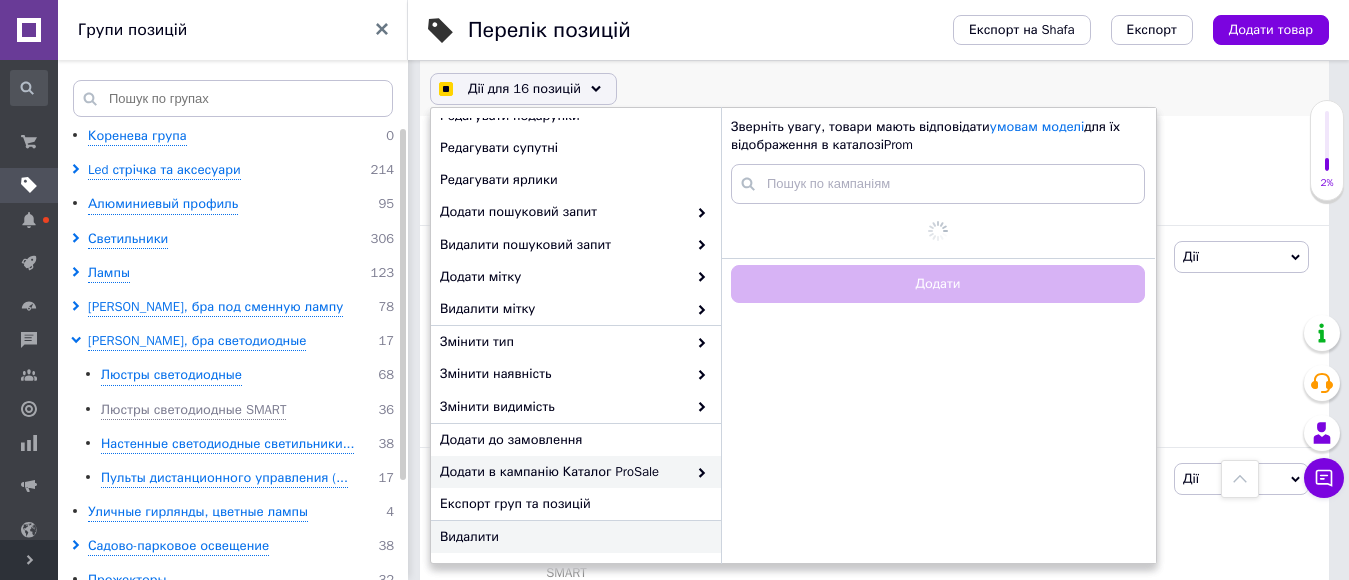 checkbox on "true" 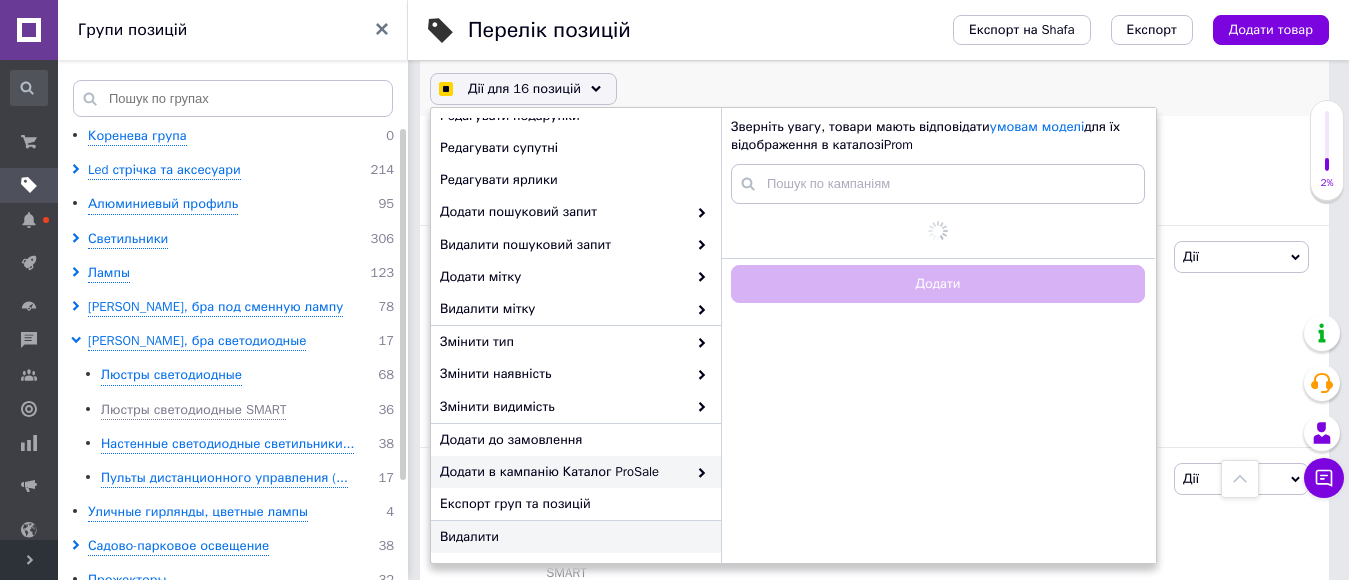 checkbox on "true" 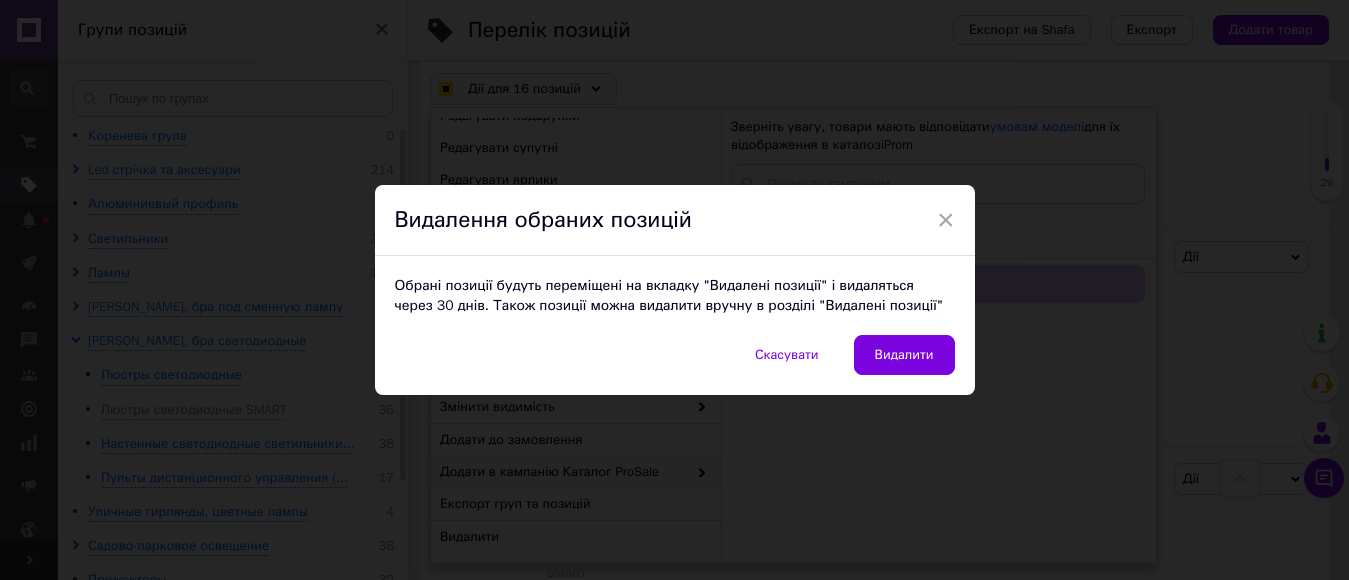 checkbox on "true" 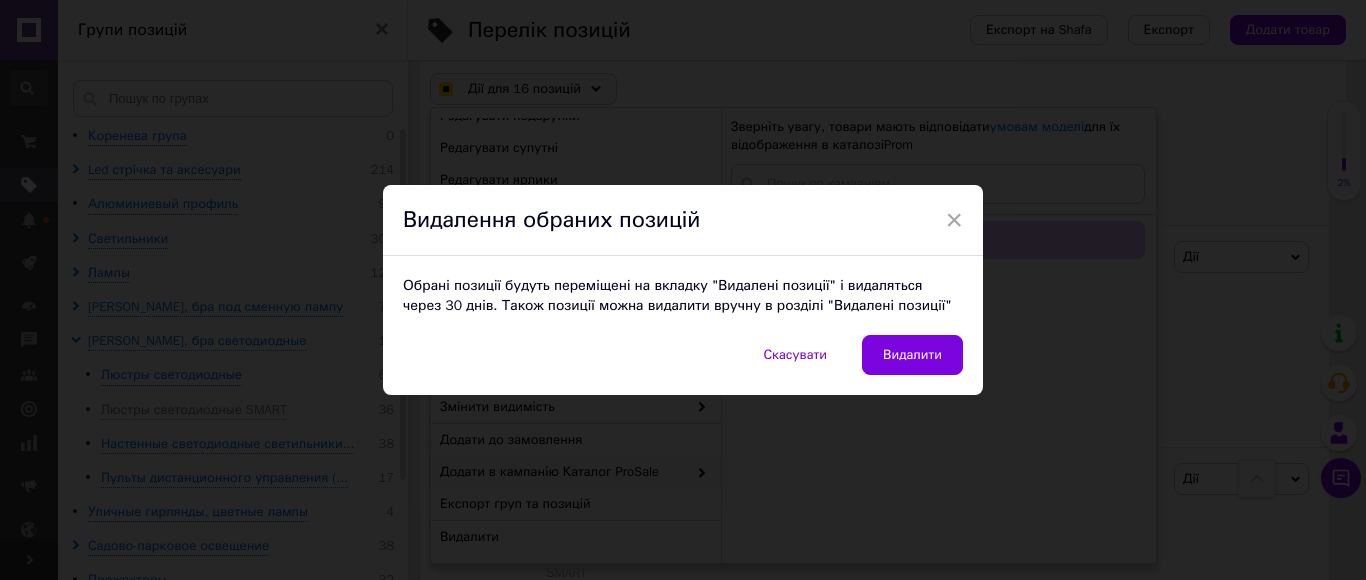 checkbox on "true" 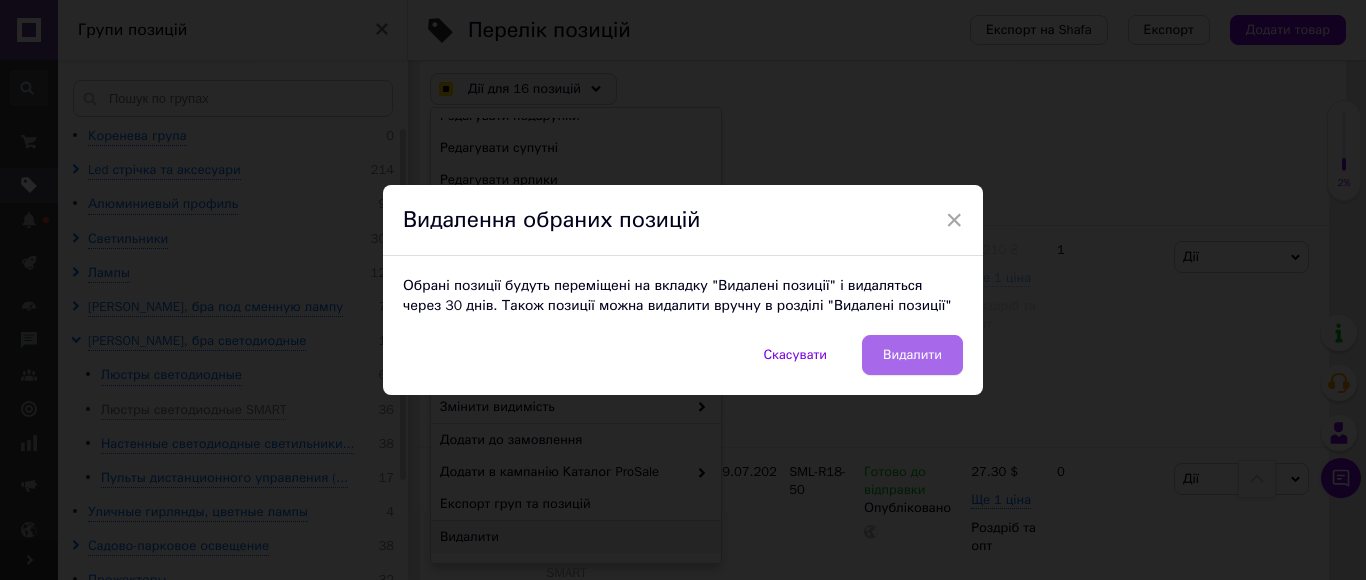 click on "Видалити" at bounding box center (912, 355) 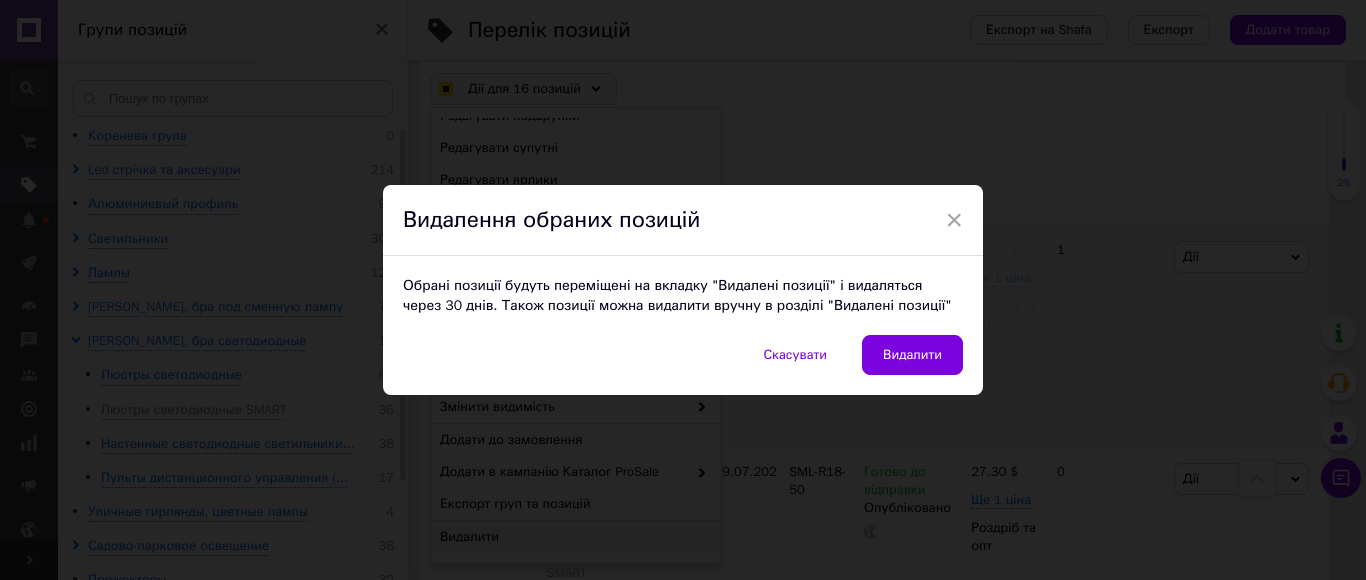 checkbox on "true" 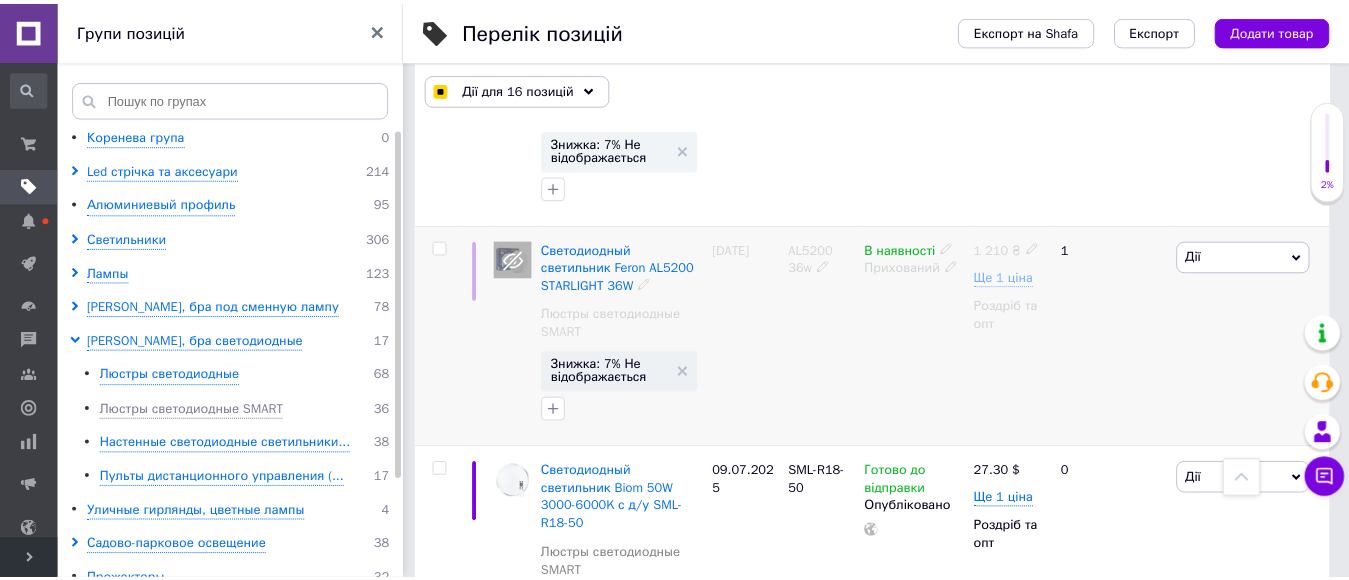 scroll, scrollTop: 0, scrollLeft: 491, axis: horizontal 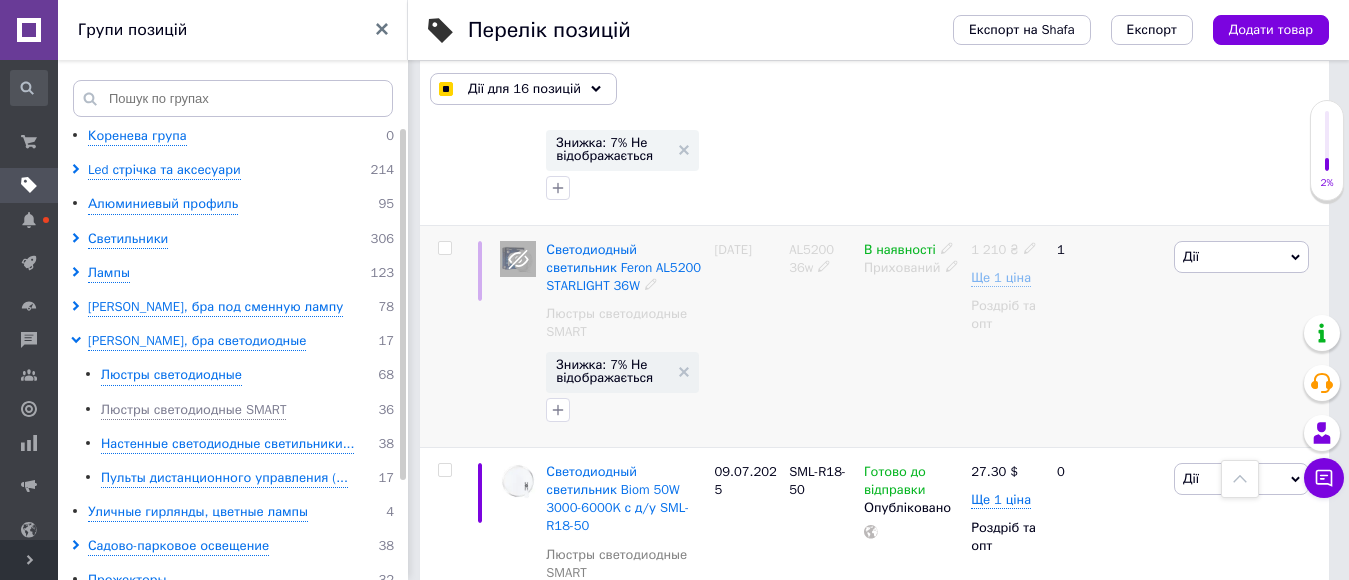 checkbox on "false" 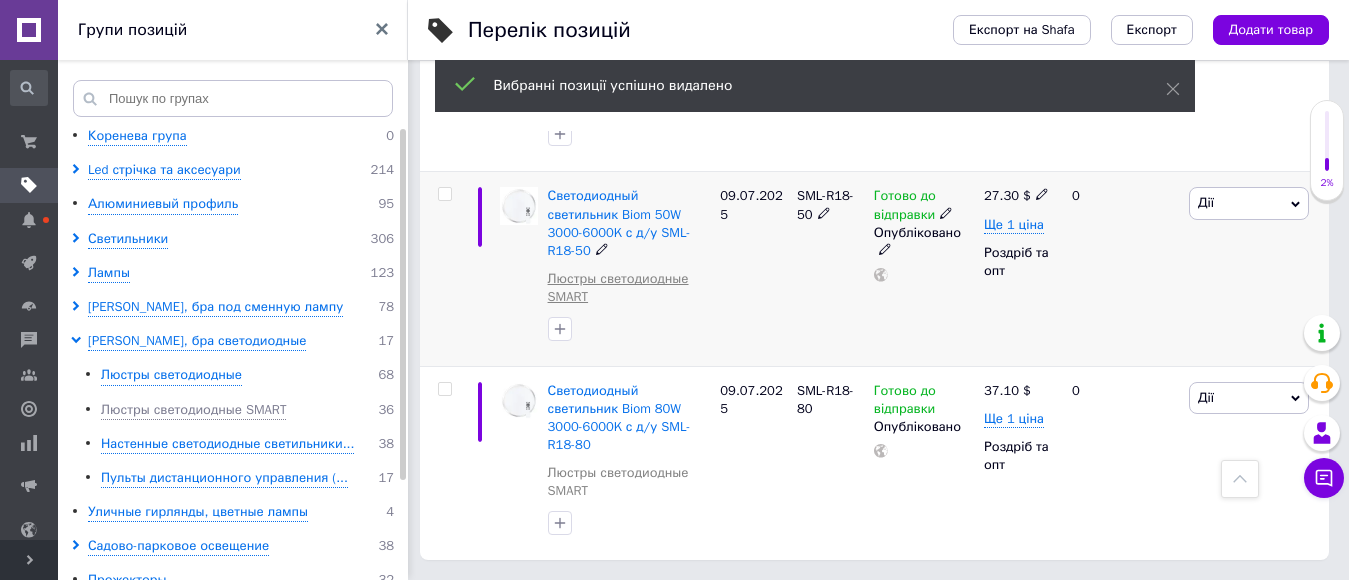 scroll, scrollTop: 4294, scrollLeft: 0, axis: vertical 